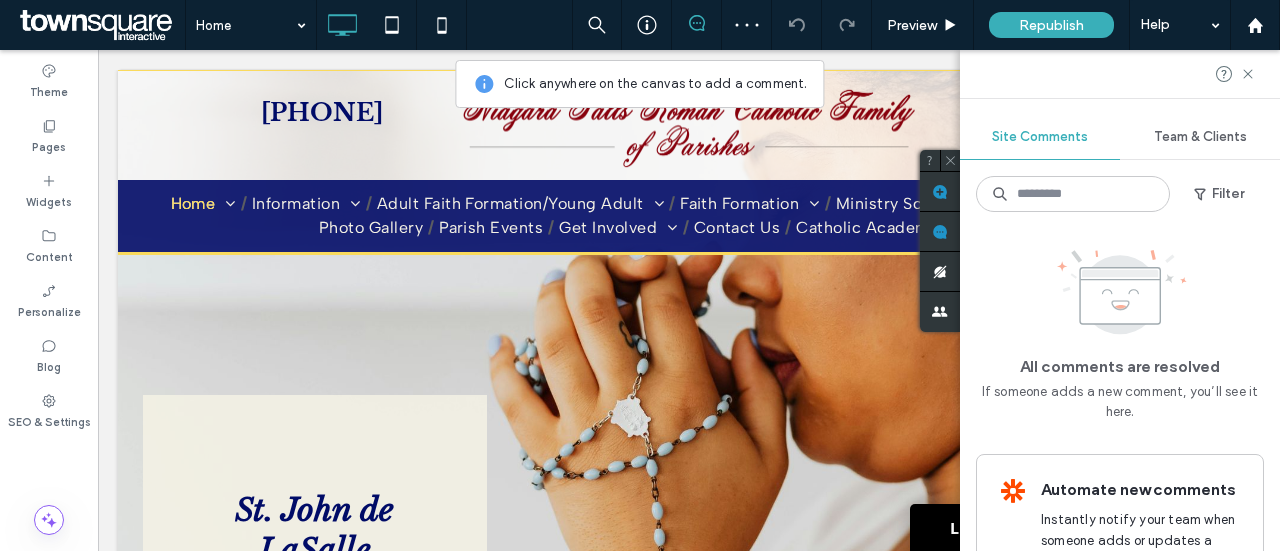scroll, scrollTop: 0, scrollLeft: 0, axis: both 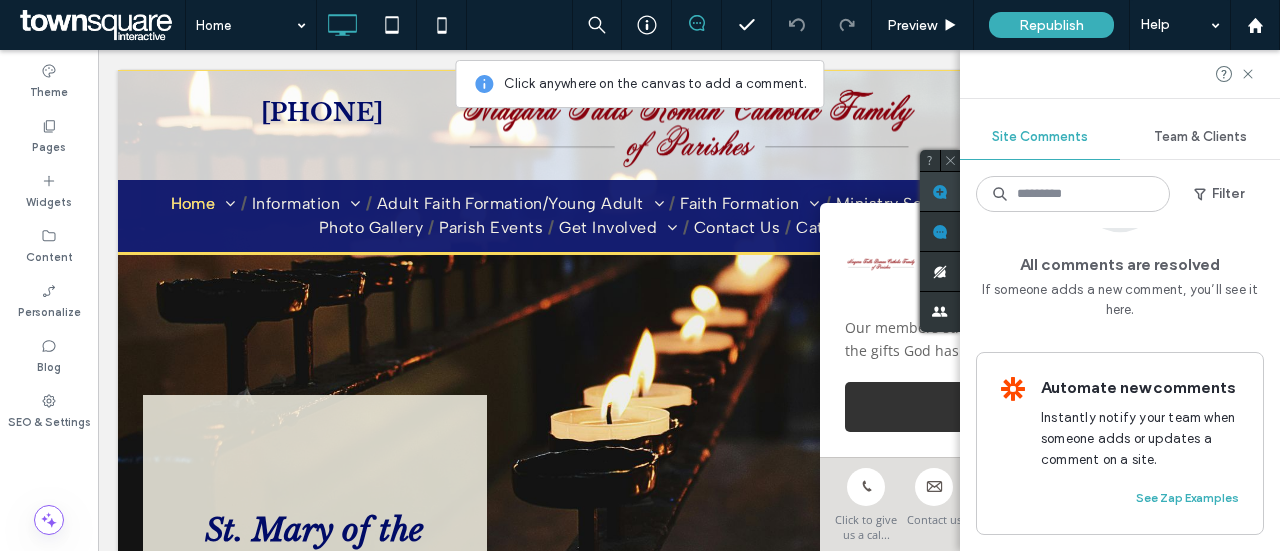 click 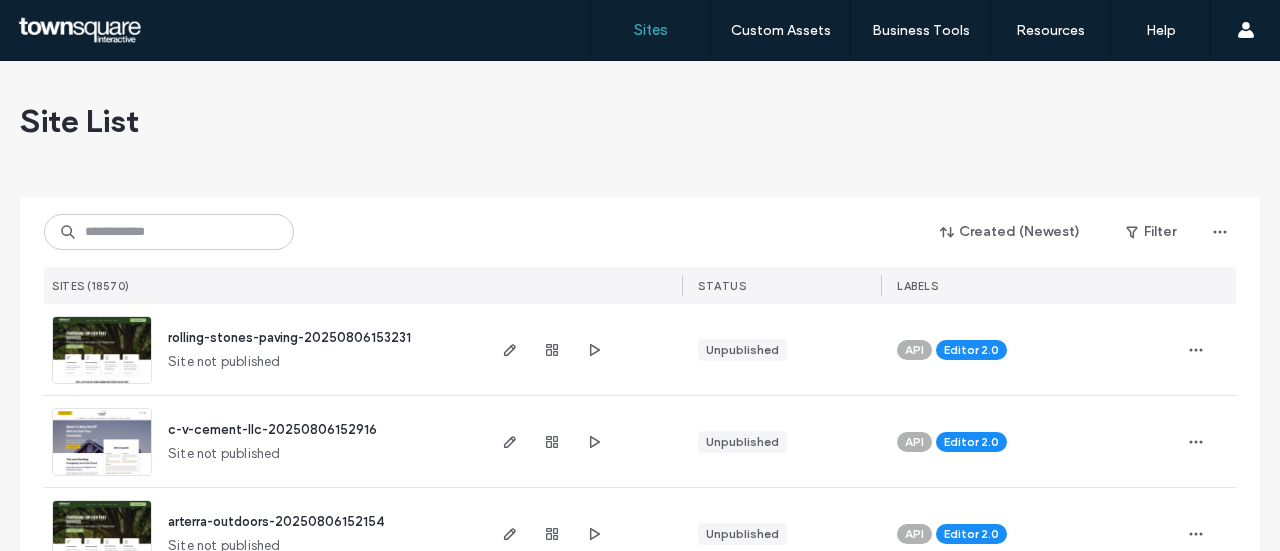 scroll, scrollTop: 0, scrollLeft: 0, axis: both 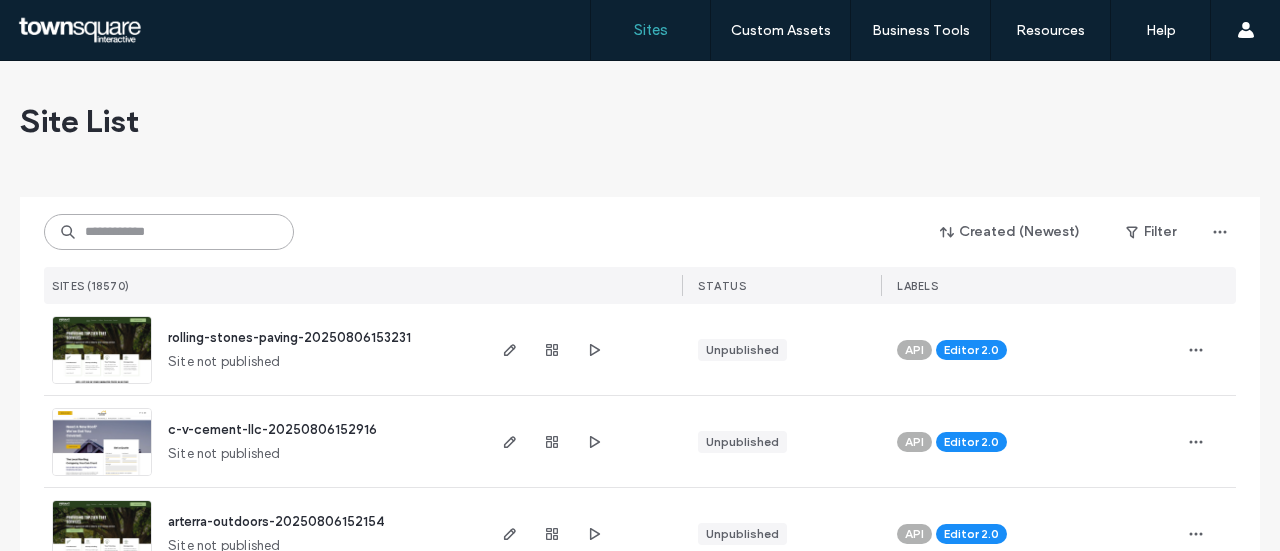 click at bounding box center (169, 232) 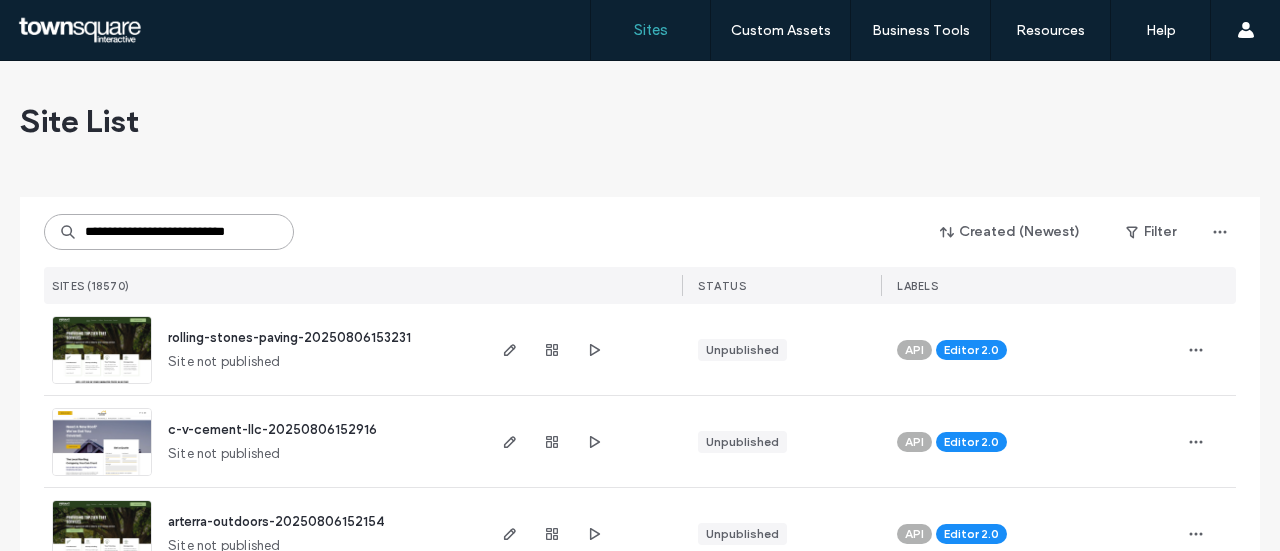 scroll, scrollTop: 0, scrollLeft: 9, axis: horizontal 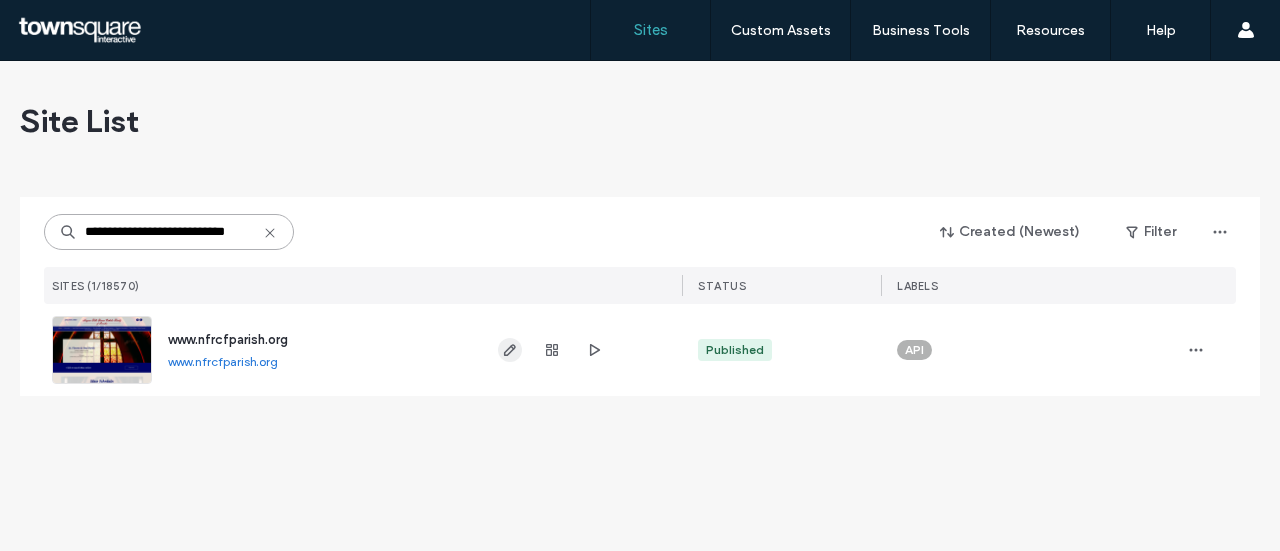 type on "**********" 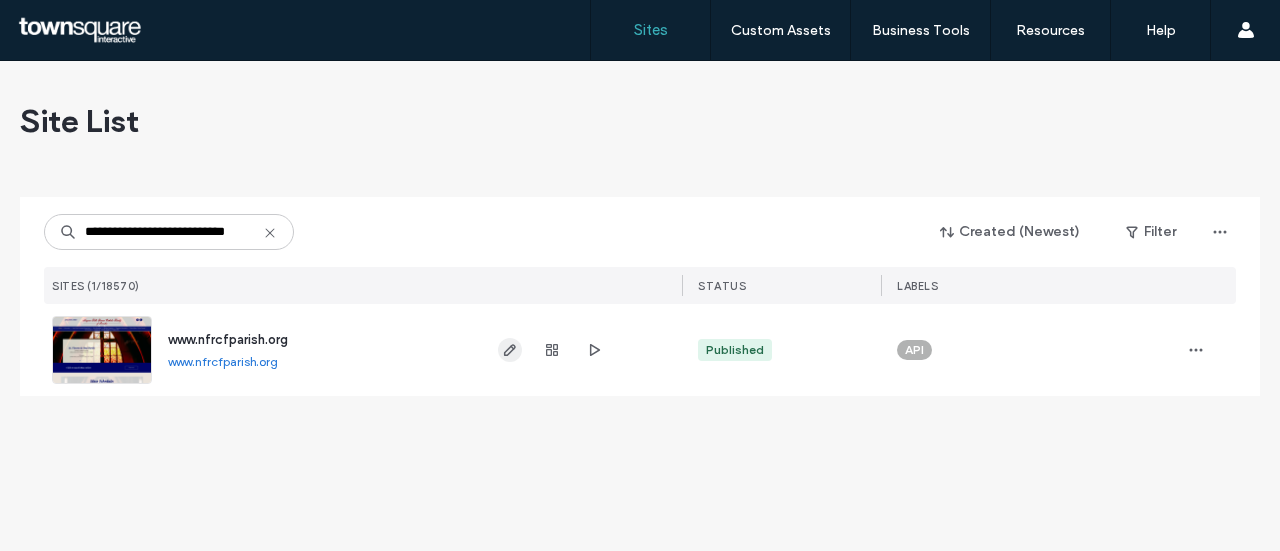 click at bounding box center (510, 350) 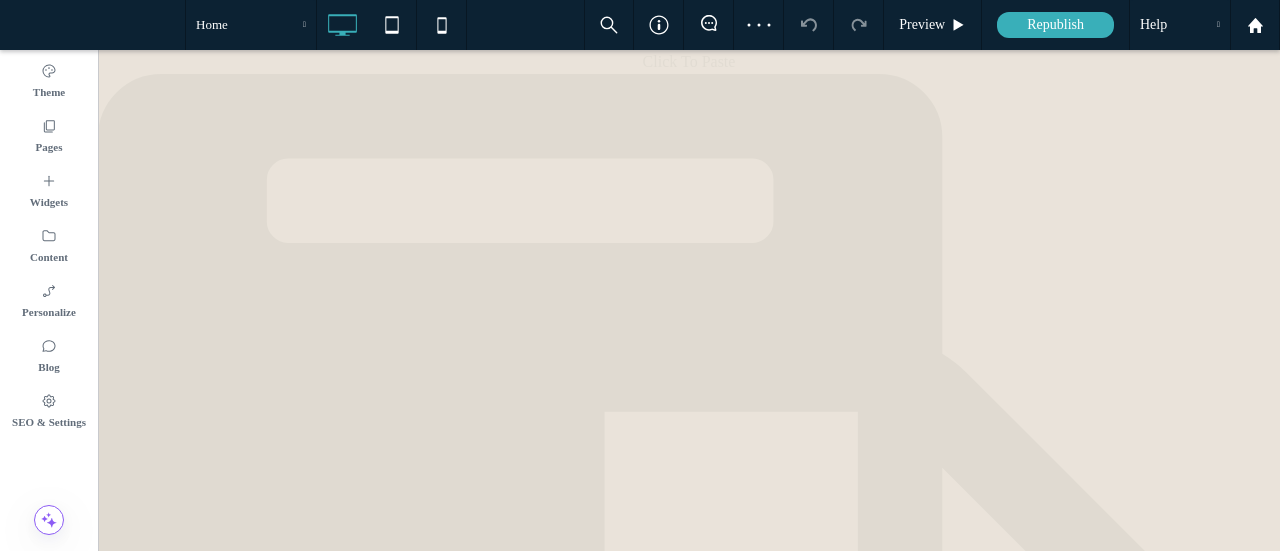 scroll, scrollTop: 0, scrollLeft: 0, axis: both 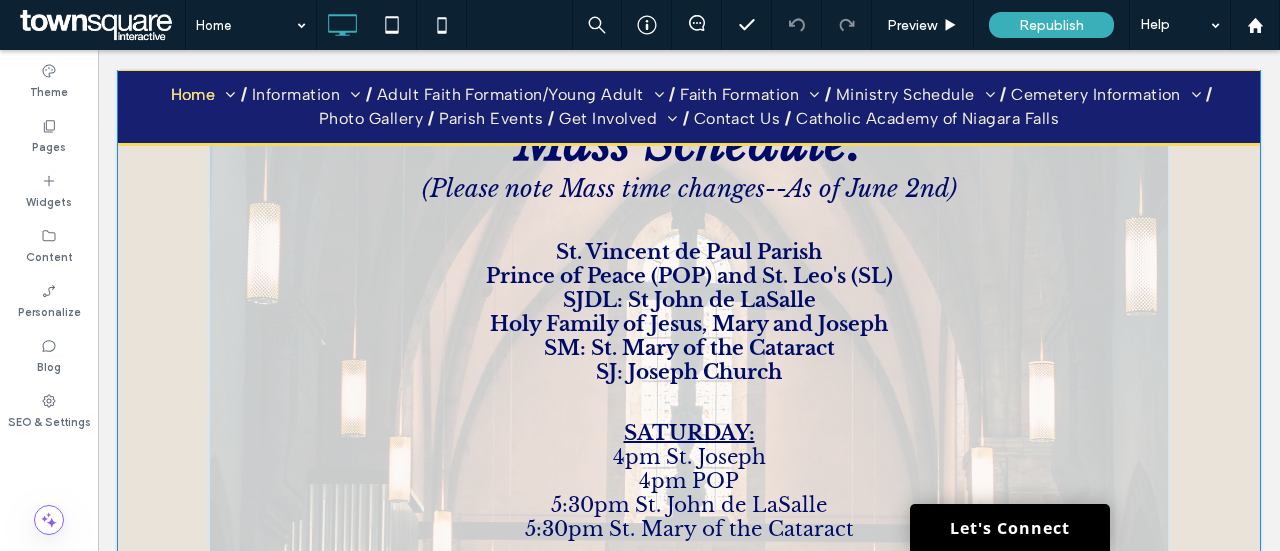 click on "SJ: Joseph Church" at bounding box center [689, 372] 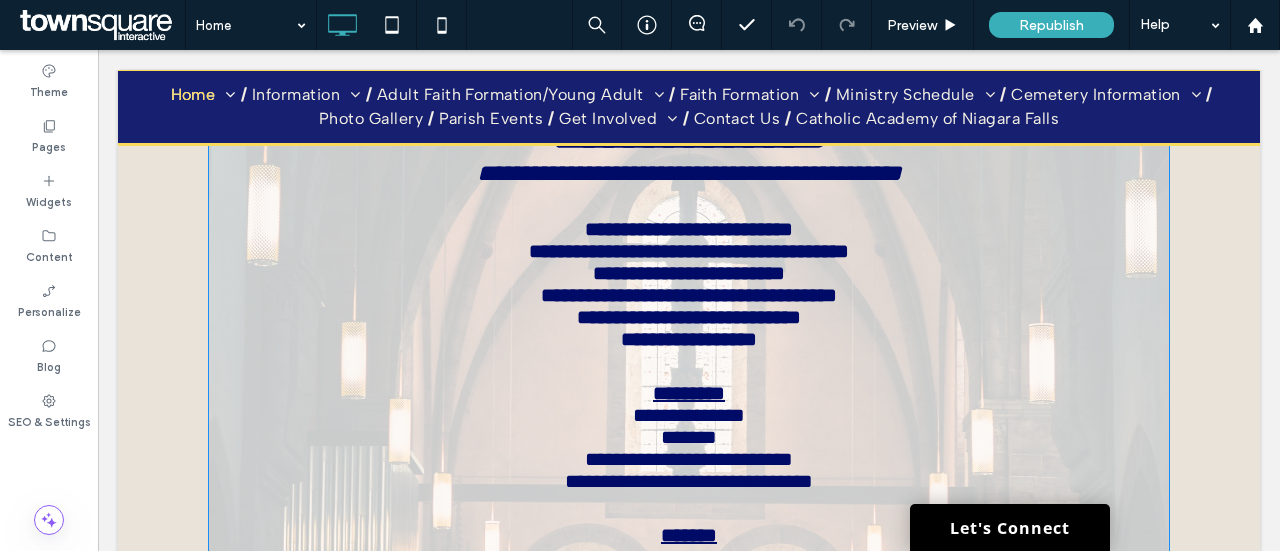 type on "**********" 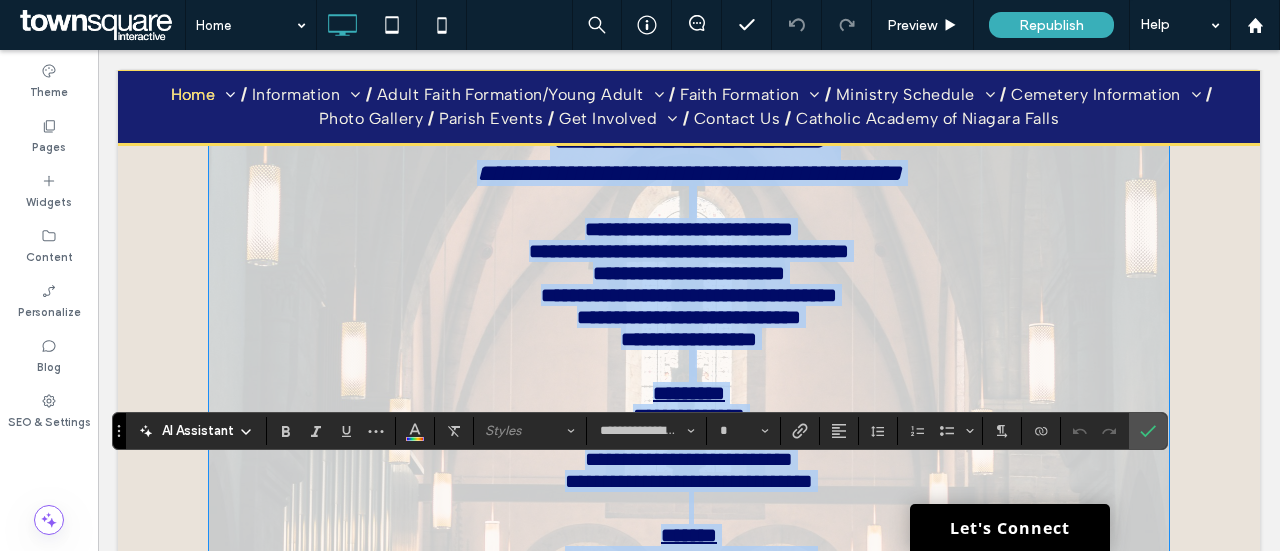 click on "**********" at bounding box center (689, 339) 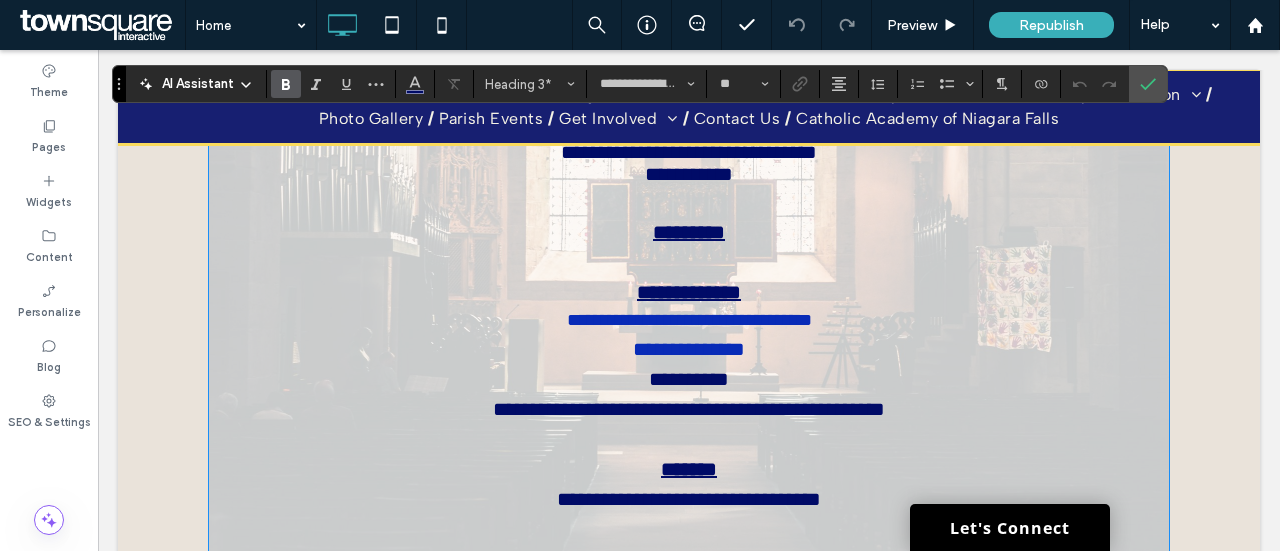 scroll, scrollTop: 1400, scrollLeft: 0, axis: vertical 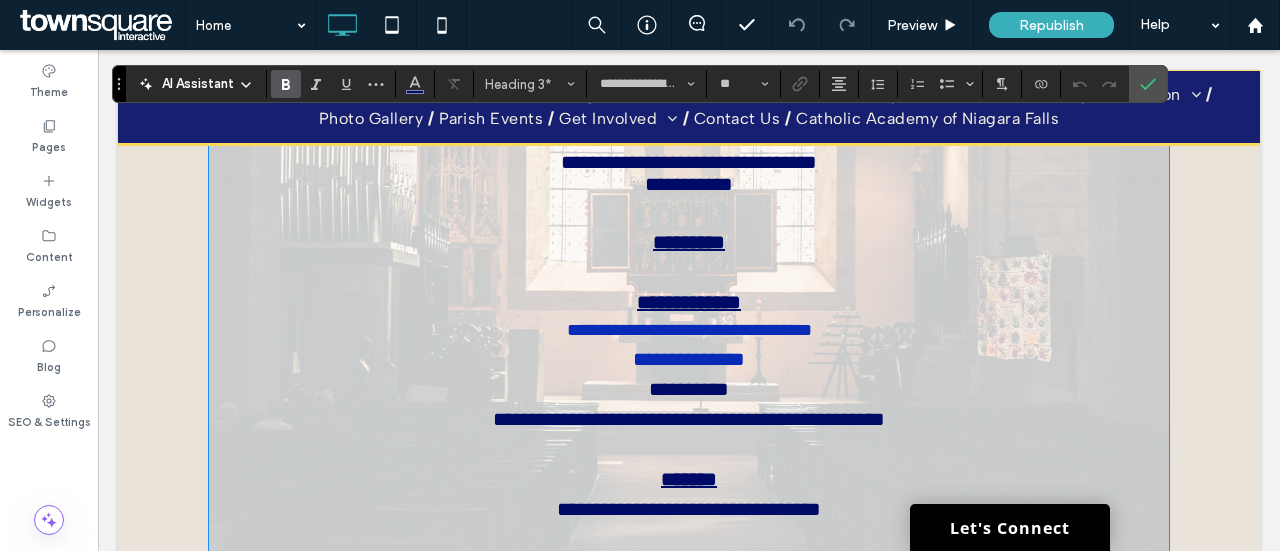 drag, startPoint x: 1246, startPoint y: 282, endPoint x: 1242, endPoint y: 313, distance: 31.257 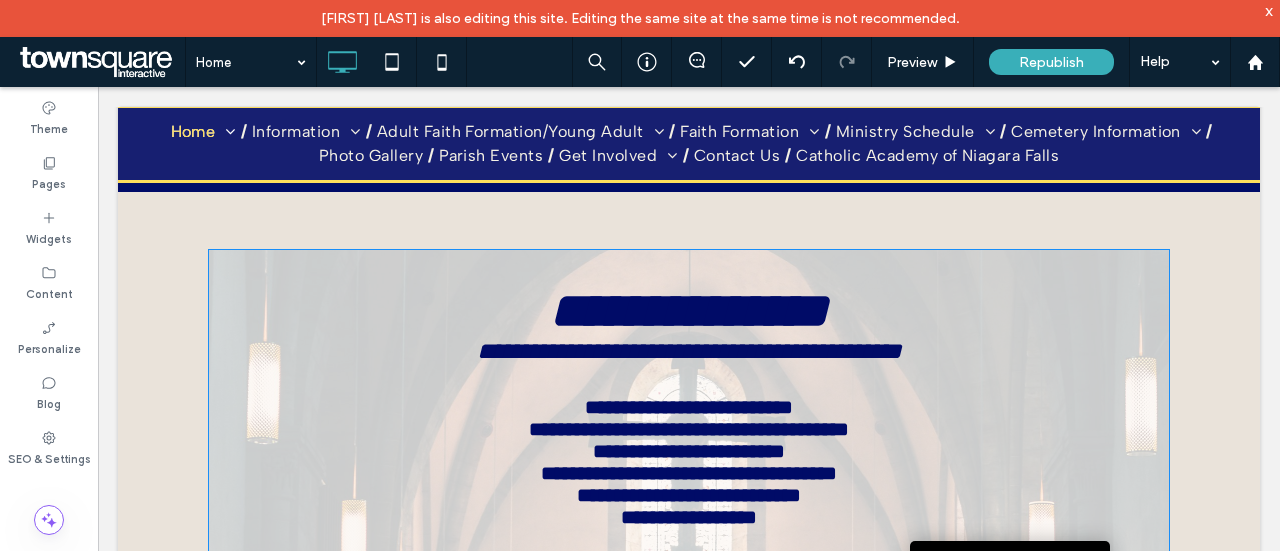 scroll, scrollTop: 667, scrollLeft: 0, axis: vertical 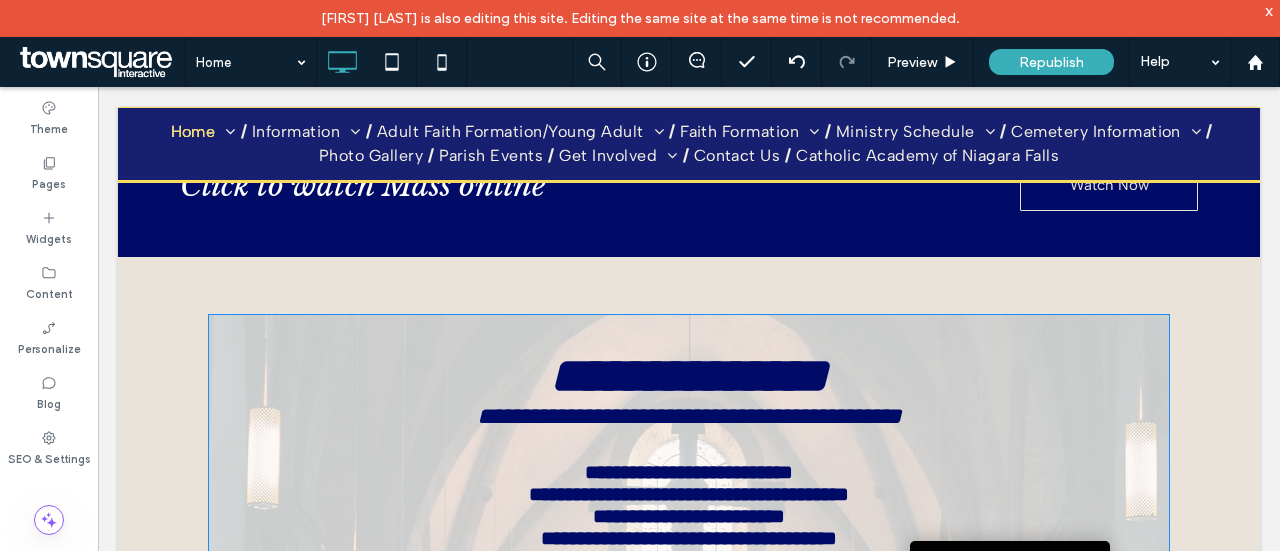click on "**********" at bounding box center [689, 844] 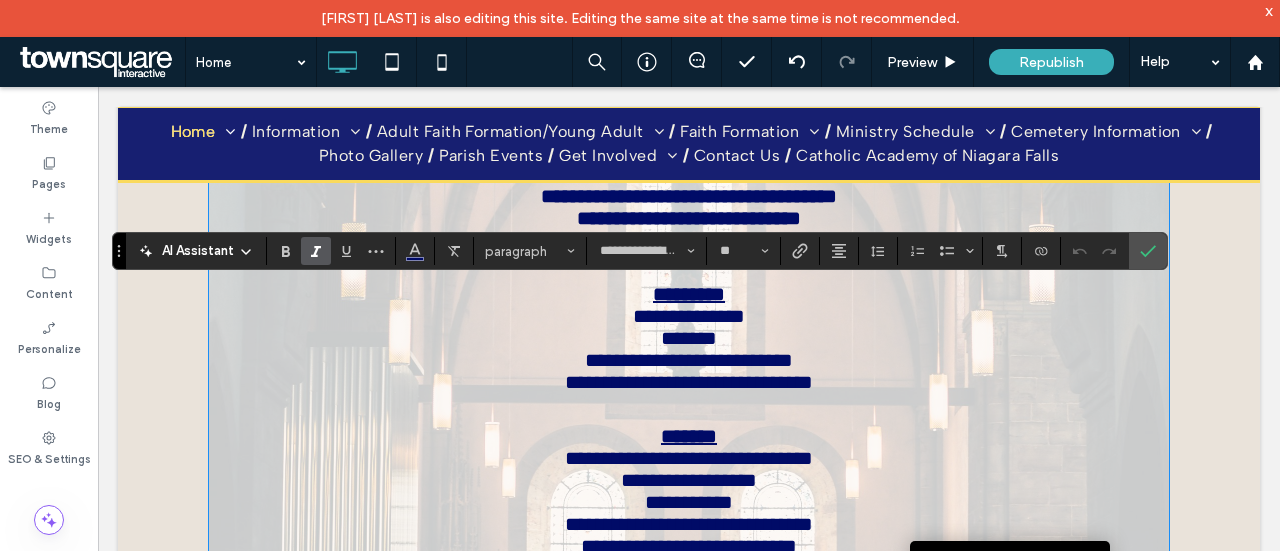 scroll, scrollTop: 1107, scrollLeft: 0, axis: vertical 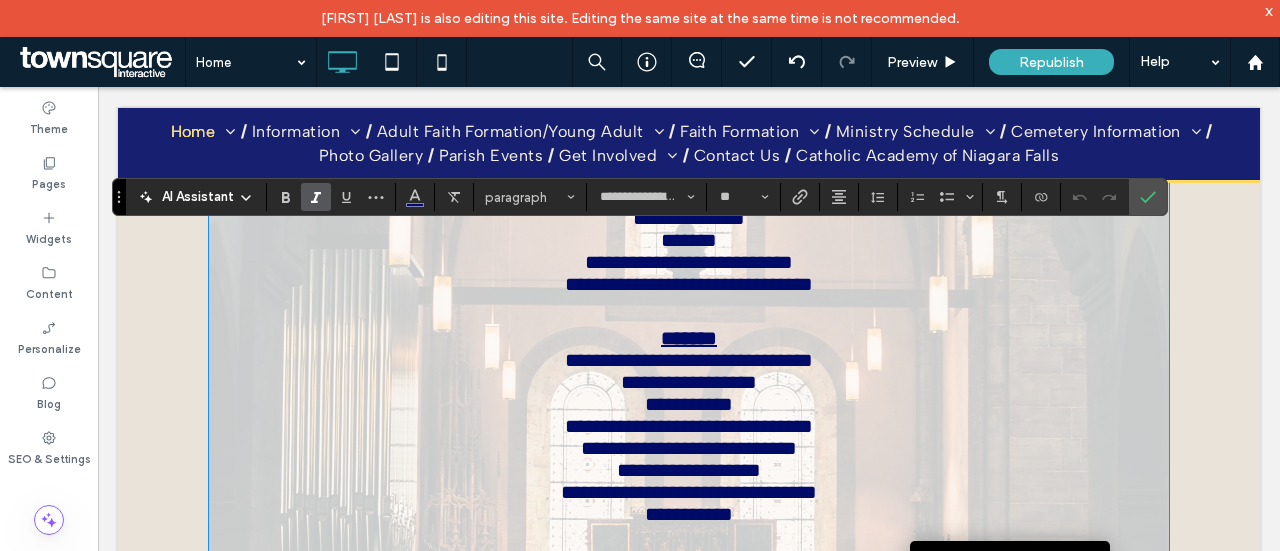 click on "**********" at bounding box center (689, 262) 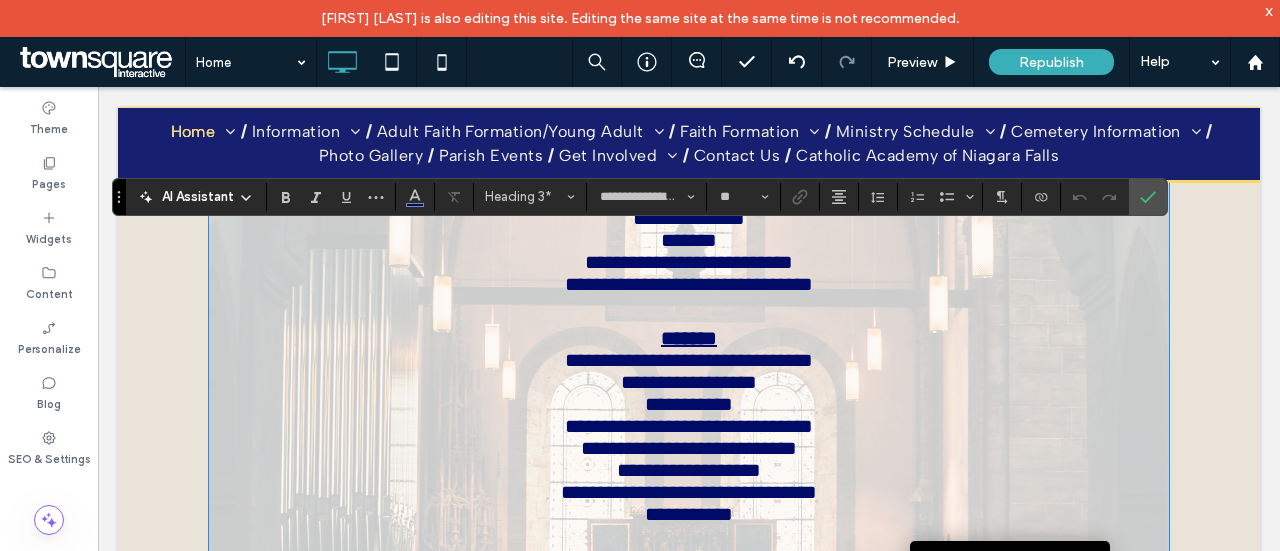 click on "**********" at bounding box center [689, 262] 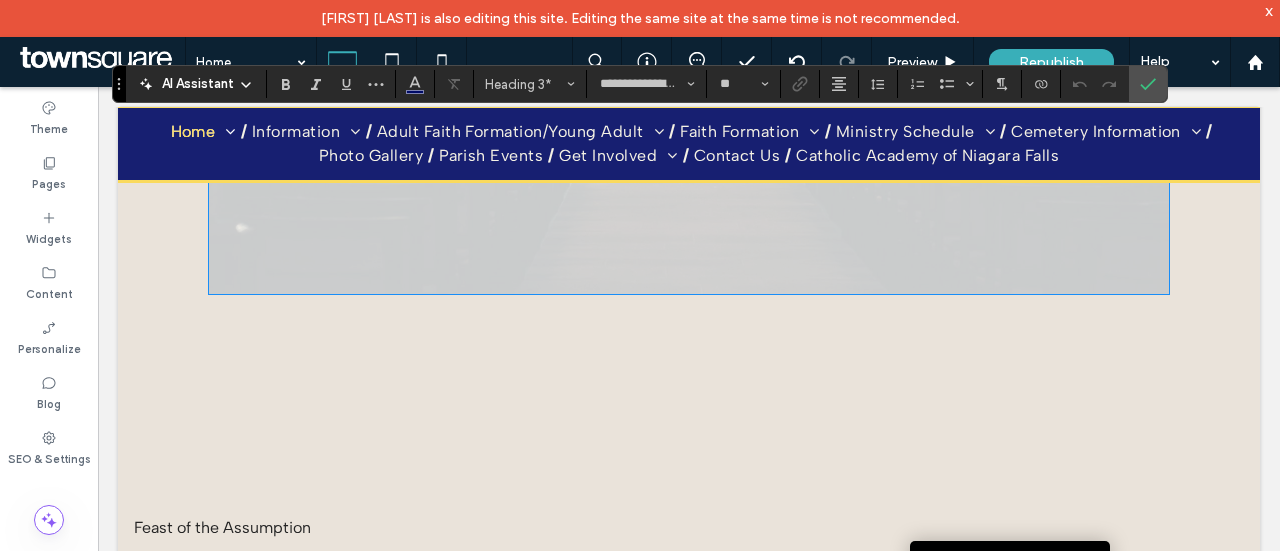 scroll, scrollTop: 1807, scrollLeft: 0, axis: vertical 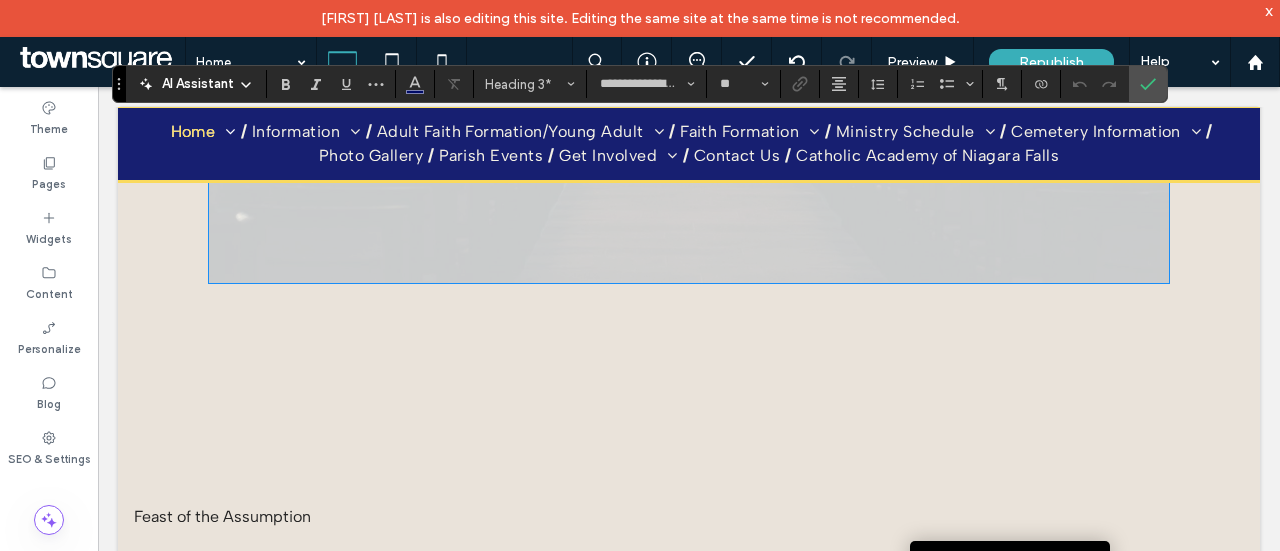 click on "**********" at bounding box center [689, 139] 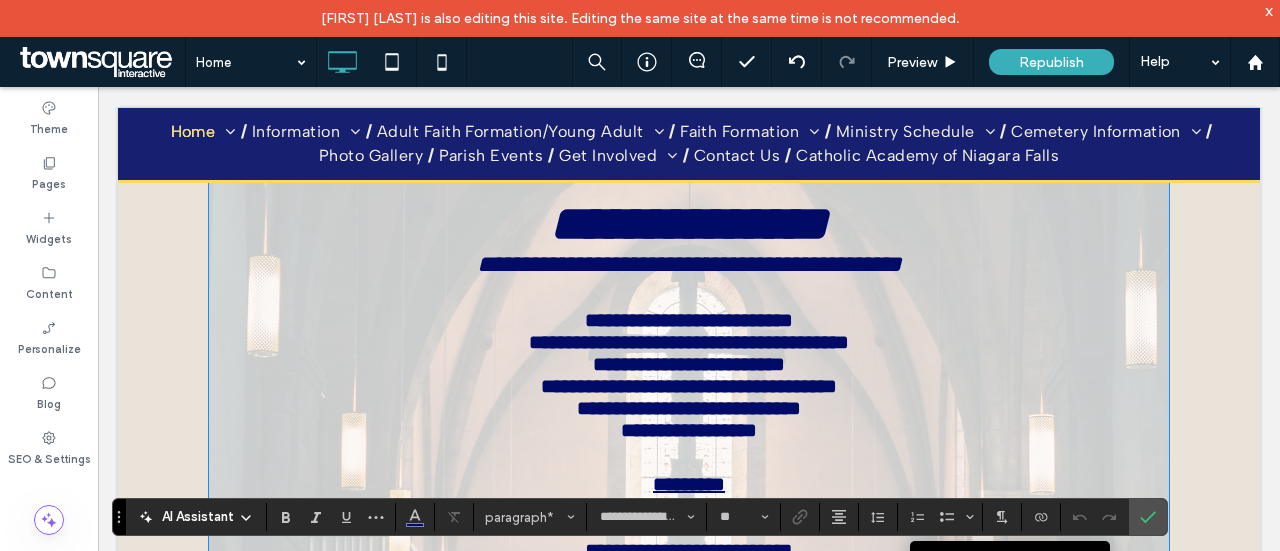 scroll, scrollTop: 776, scrollLeft: 0, axis: vertical 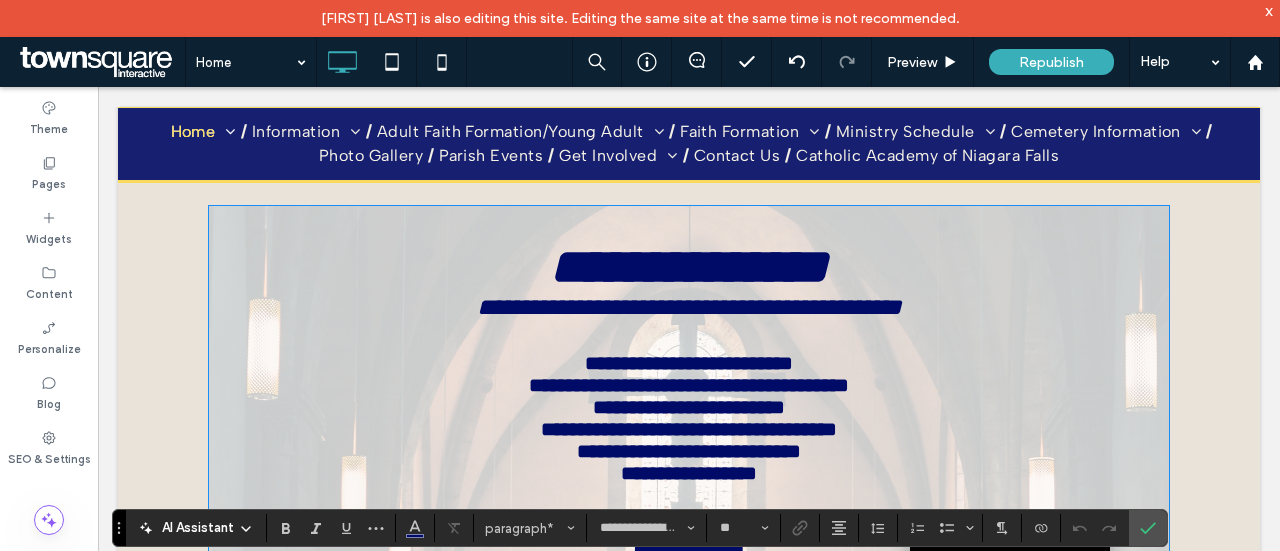 click on "**********" at bounding box center [689, 735] 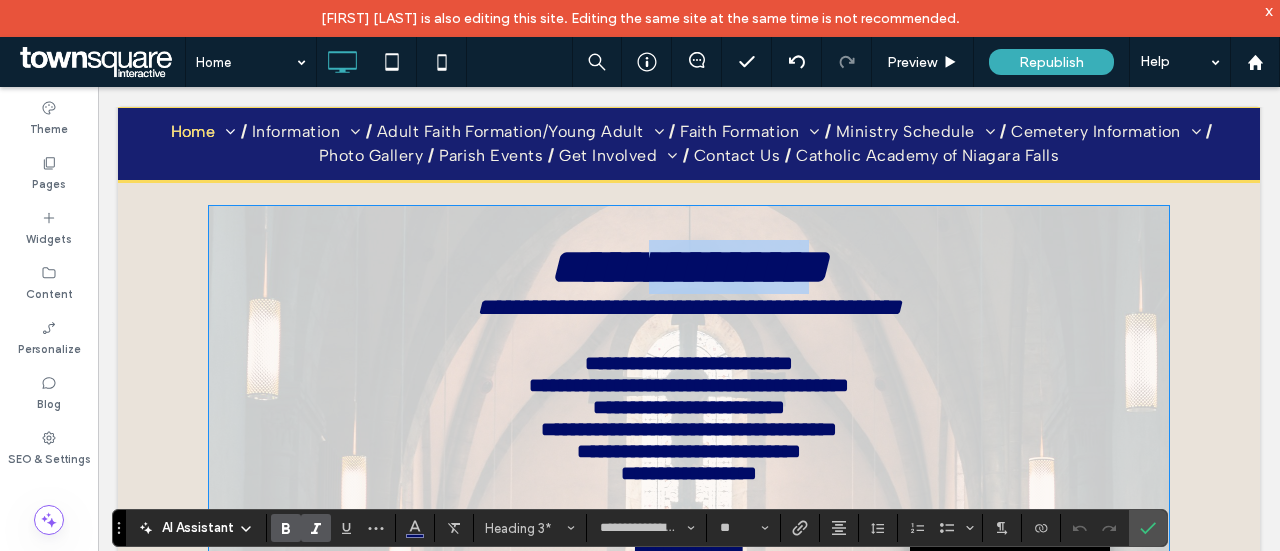 type on "**" 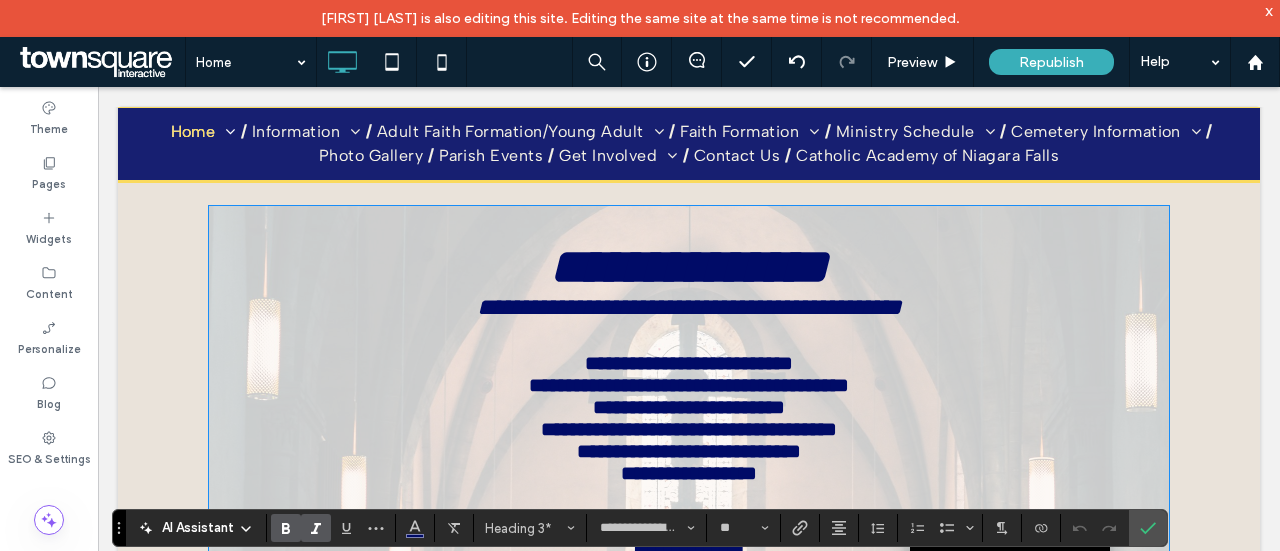 click on "**********" at bounding box center (689, 307) 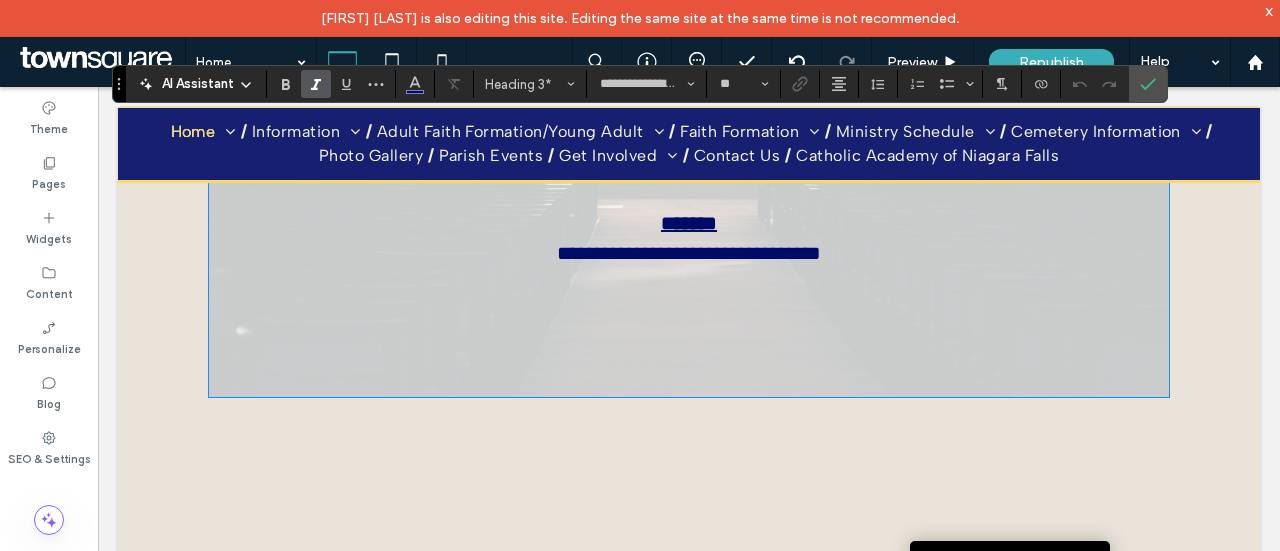 scroll, scrollTop: 1688, scrollLeft: 0, axis: vertical 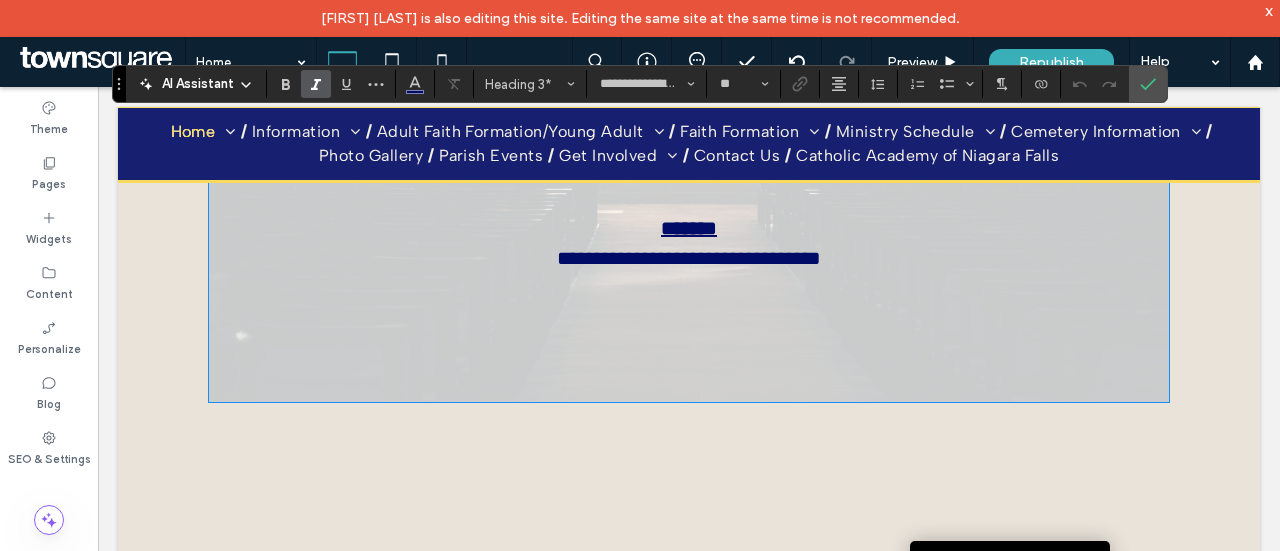 type on "**********" 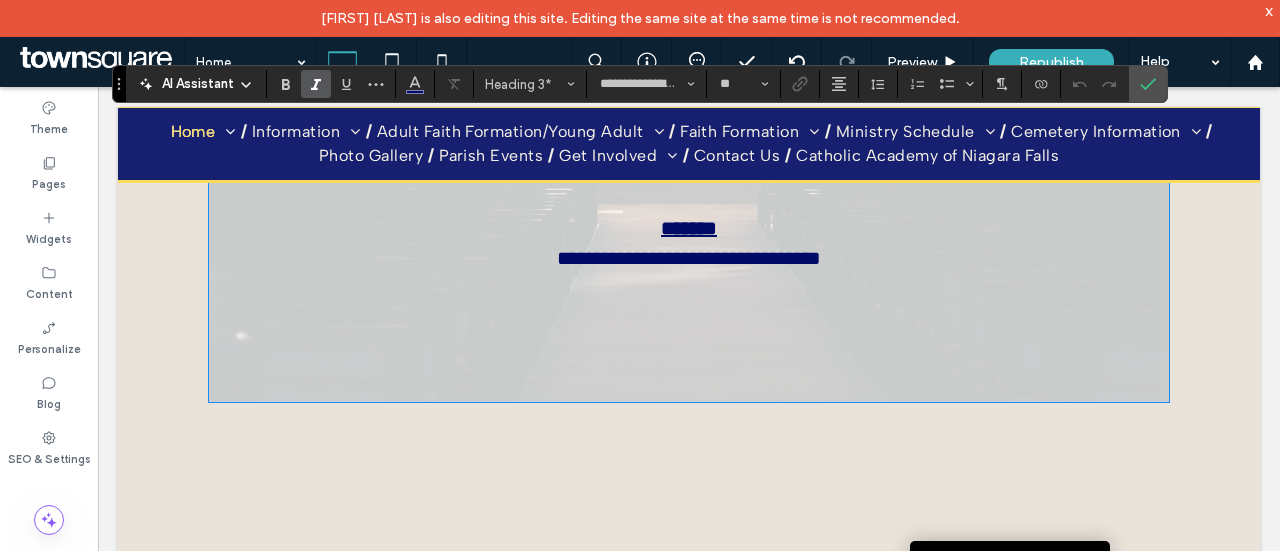 type on "**" 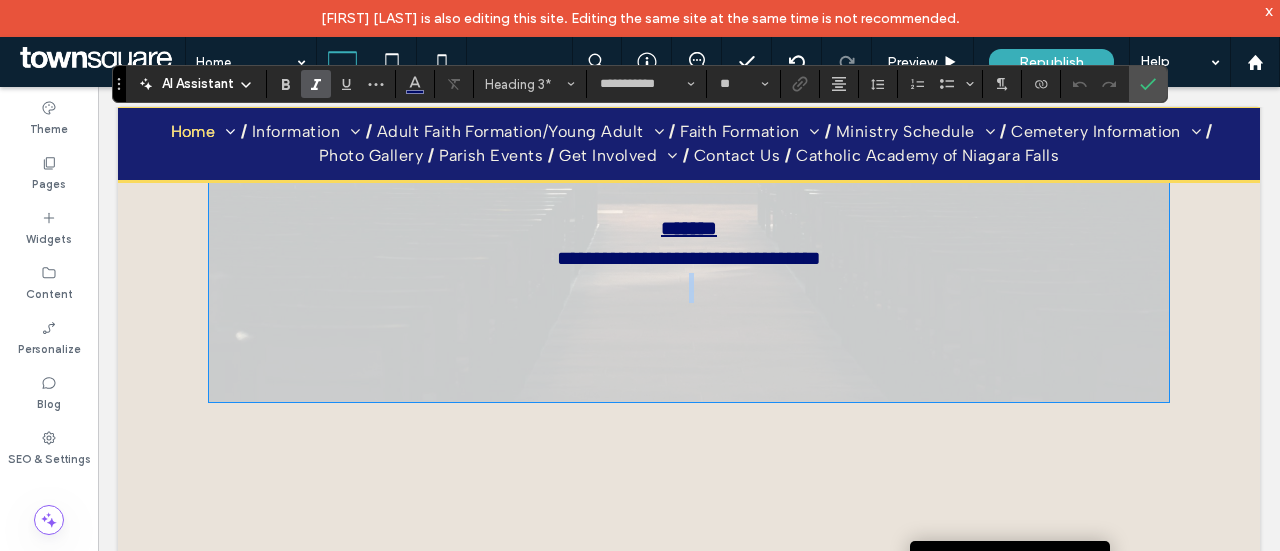 click on "**********" at bounding box center (689, -153) 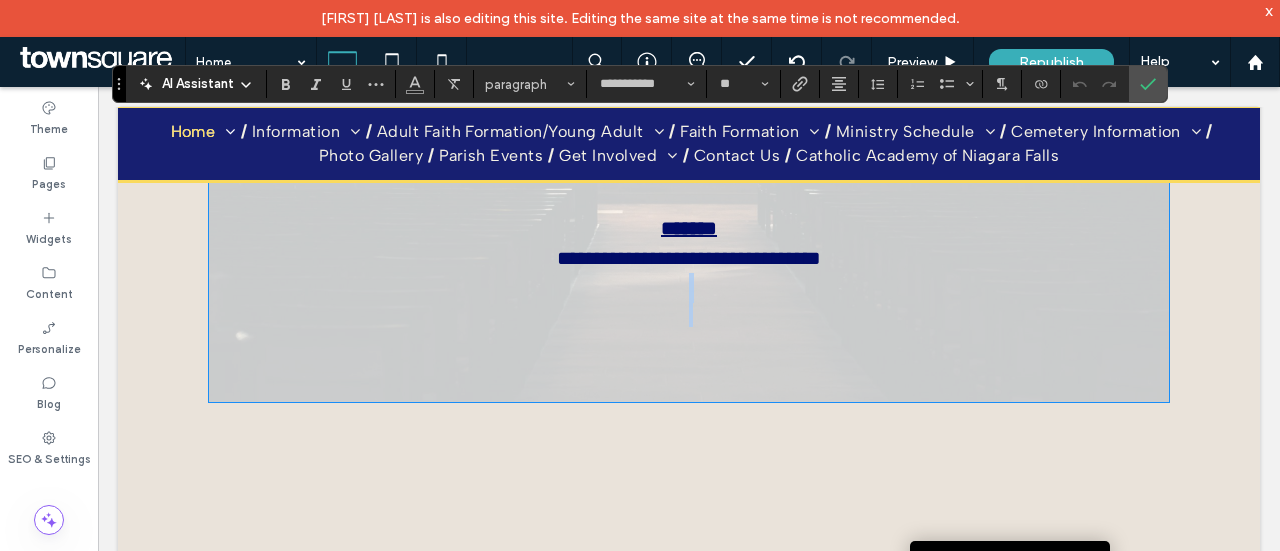 click at bounding box center [689, 315] 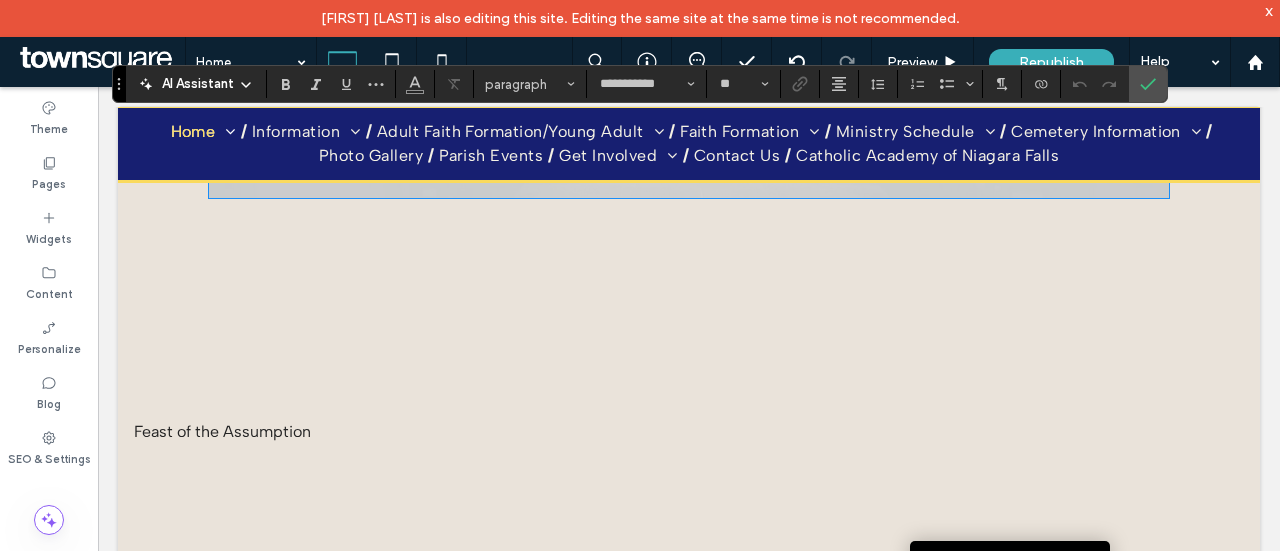 scroll, scrollTop: 1914, scrollLeft: 0, axis: vertical 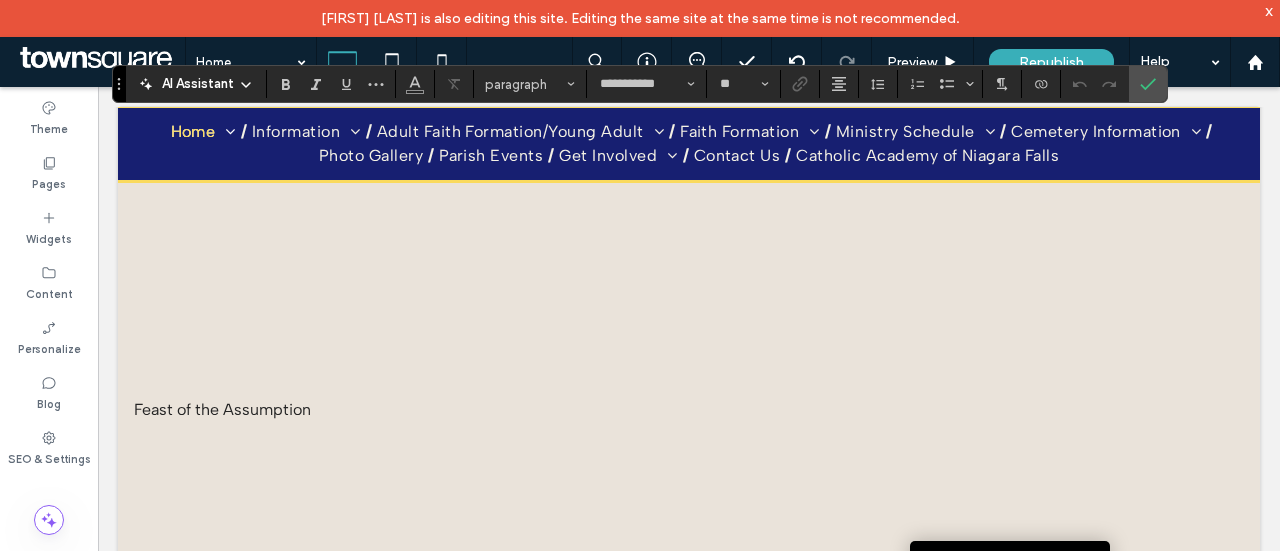 click on "Click To Paste" at bounding box center [689, 249] 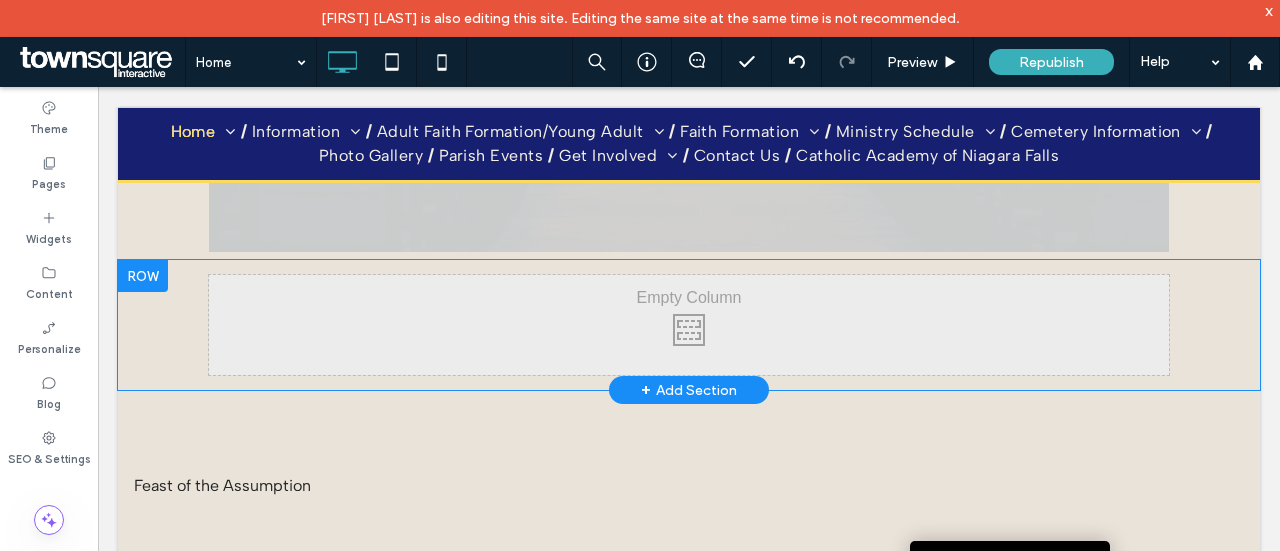 click on "Click To Paste
Row + Add Section" at bounding box center (689, 325) 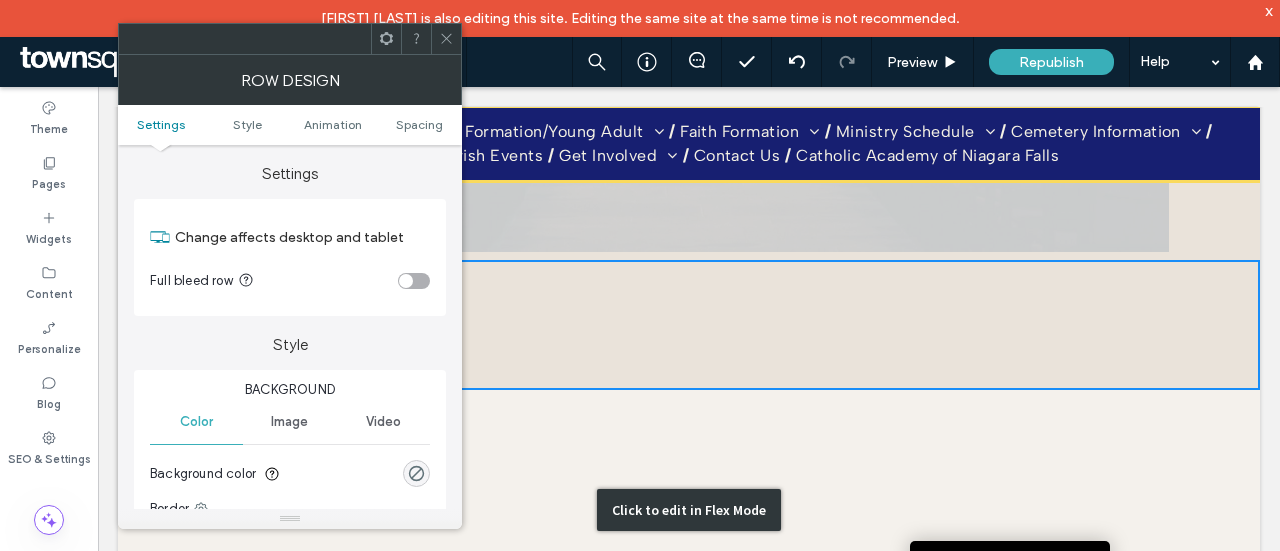 click on "Click to edit in Flex Mode" at bounding box center [689, 510] 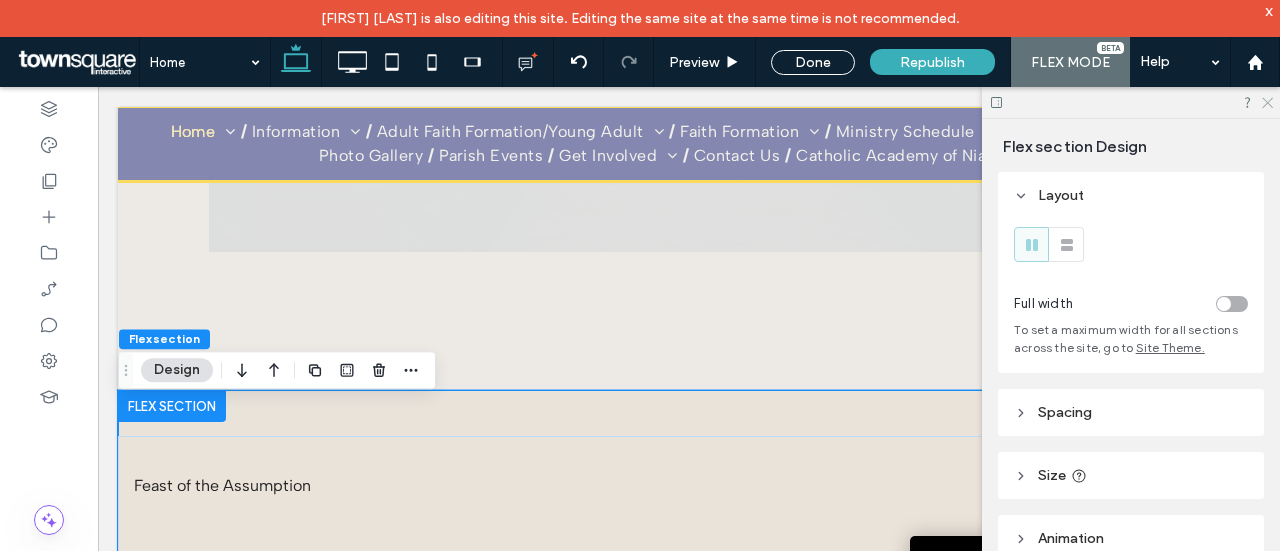 click 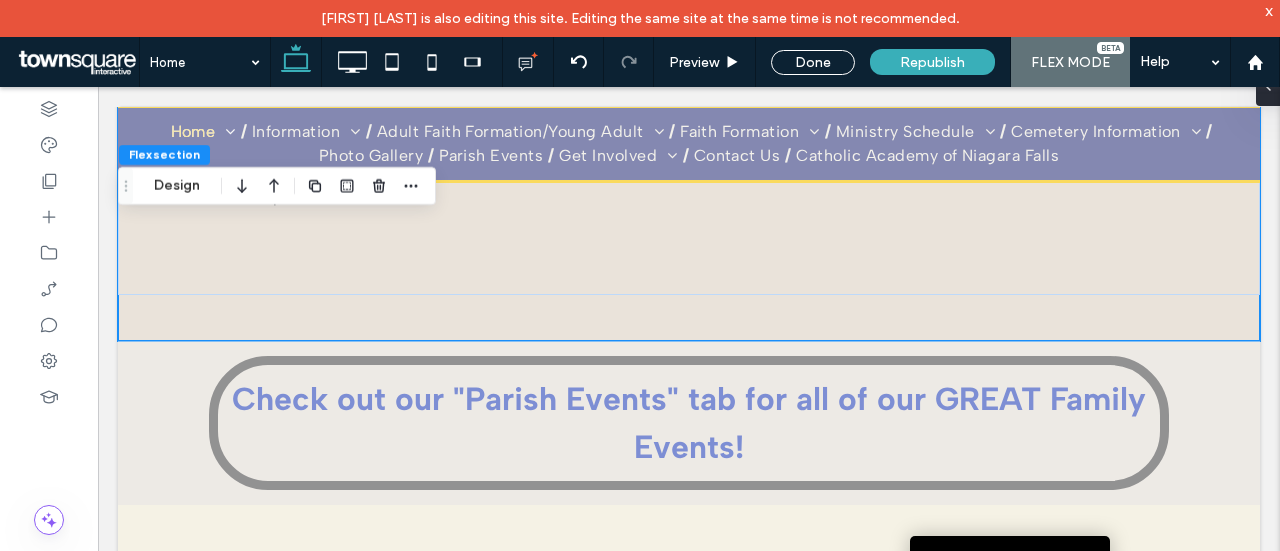 scroll, scrollTop: 2040, scrollLeft: 0, axis: vertical 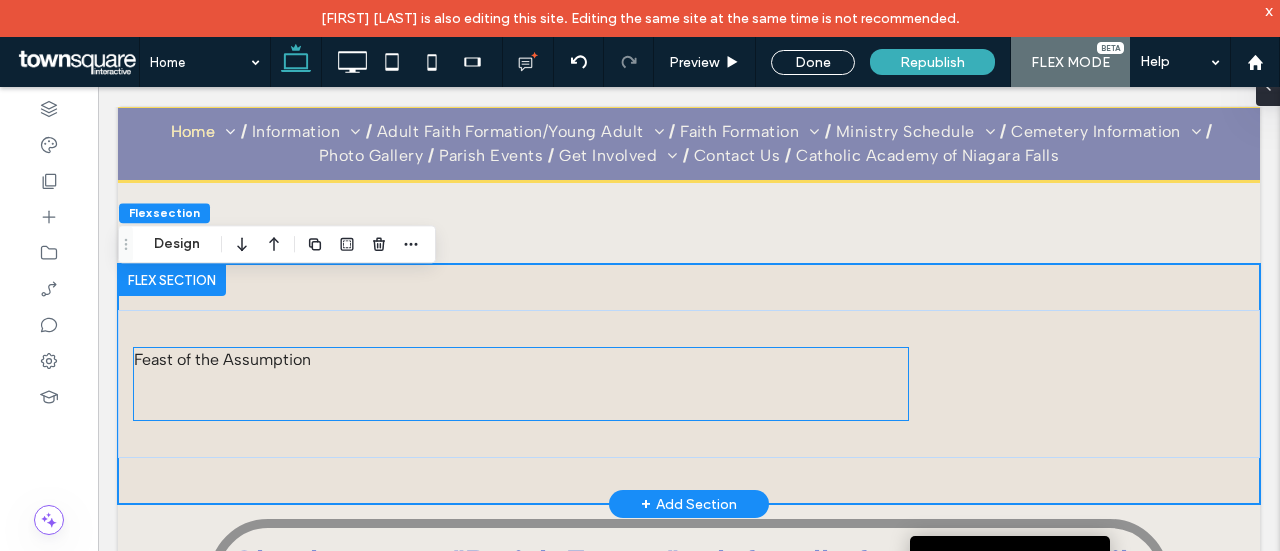 click on "Feast of the Assumption" at bounding box center [222, 359] 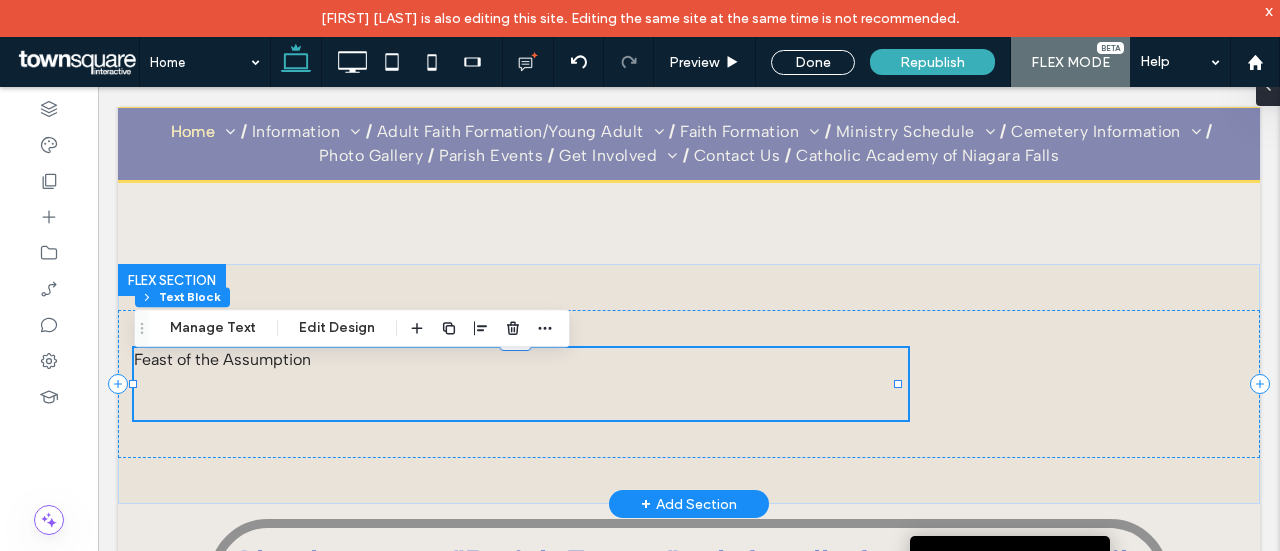click at bounding box center [521, 384] 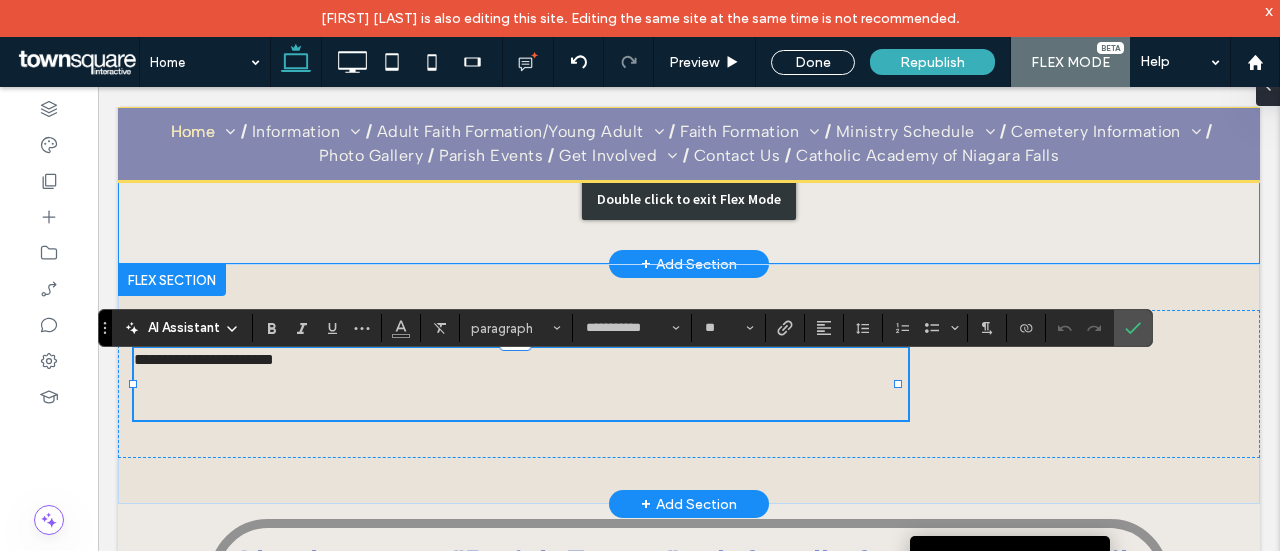 click on "Double click to exit Flex Mode" at bounding box center [689, 199] 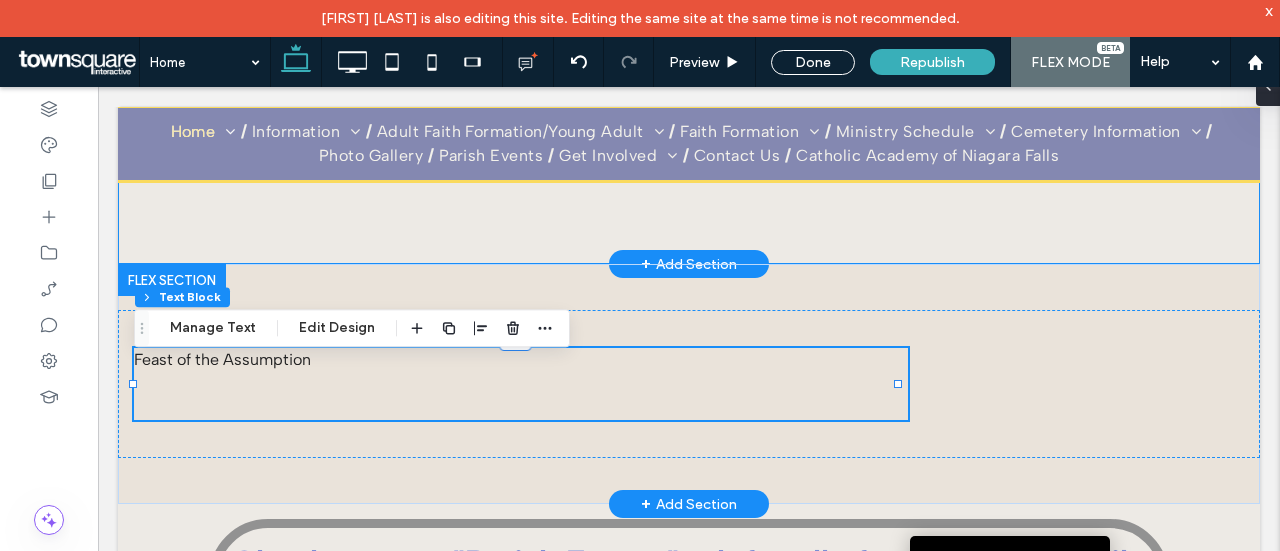 click on "+ Add Section" at bounding box center (689, 264) 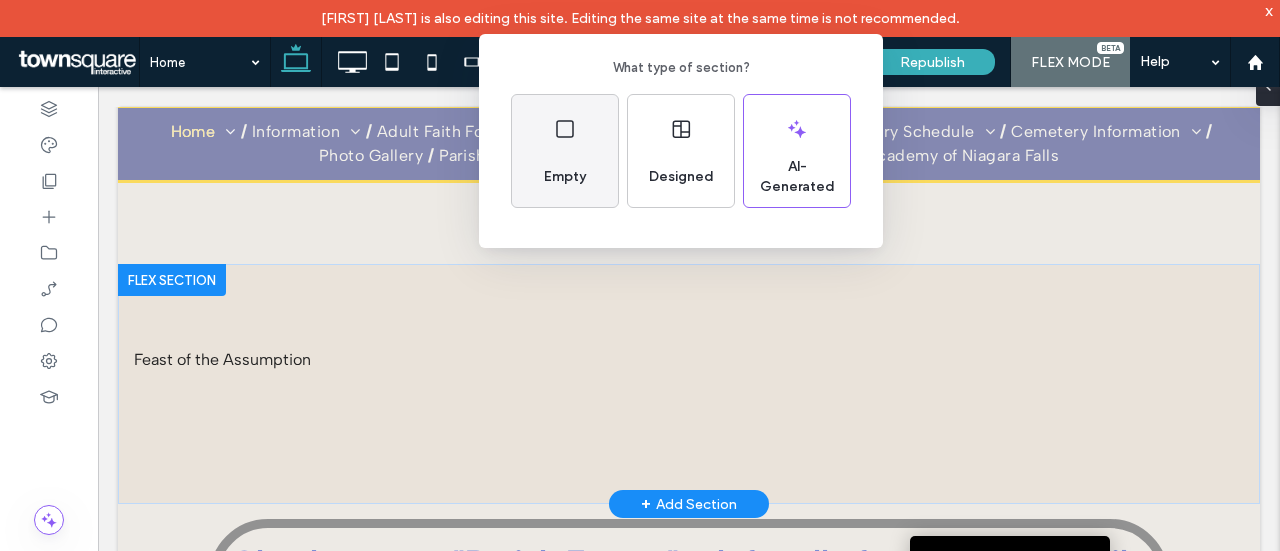 click on "Empty" at bounding box center [565, 151] 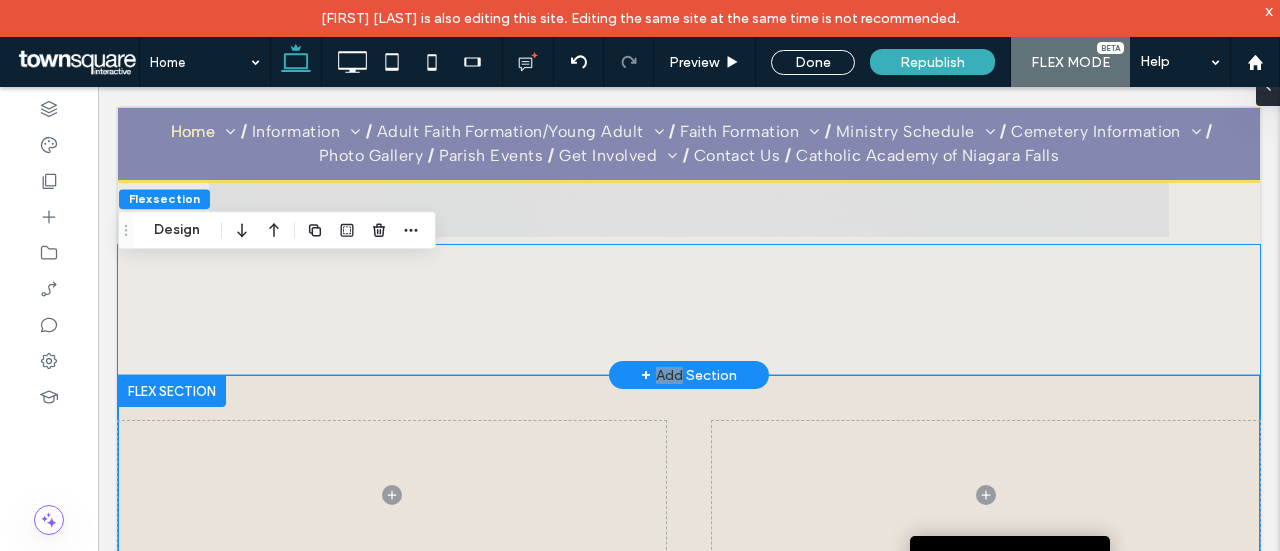 scroll, scrollTop: 2064, scrollLeft: 0, axis: vertical 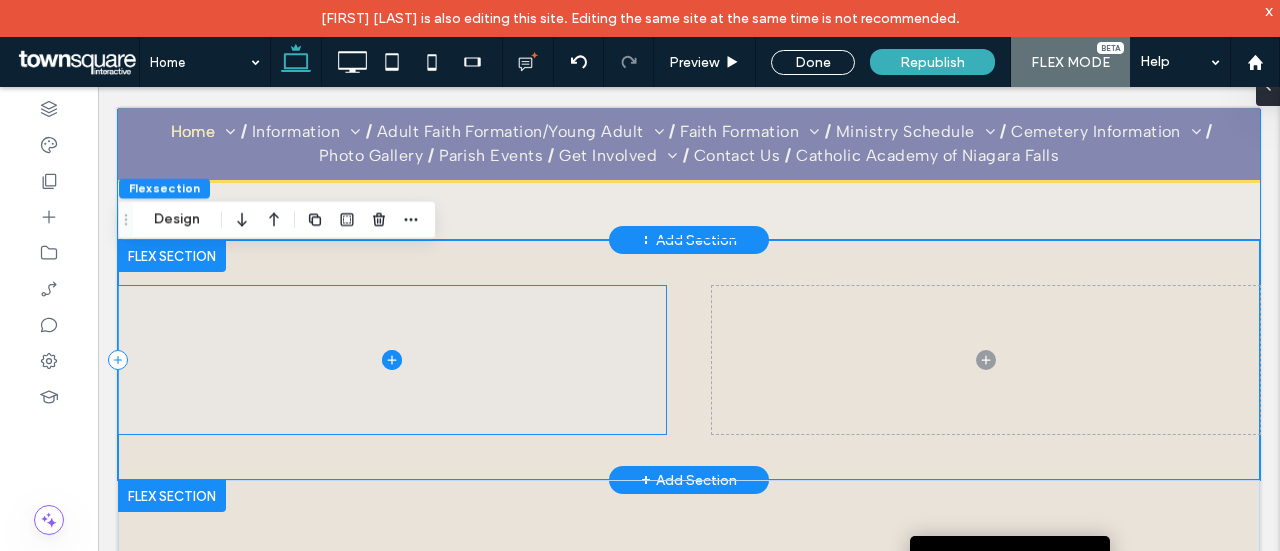 click 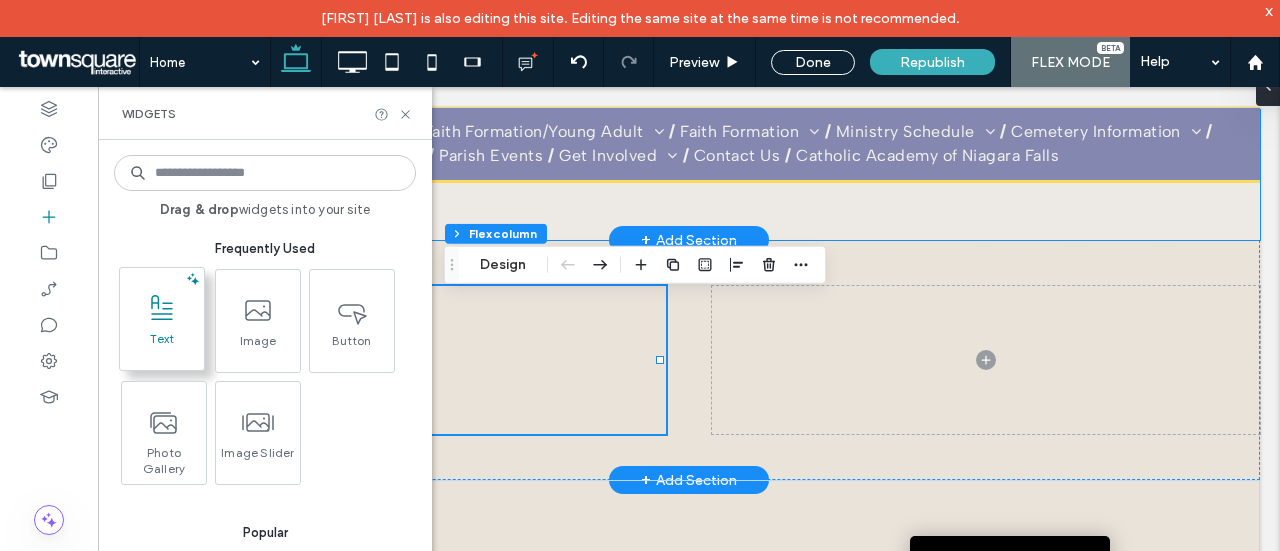 click on "Text" at bounding box center (162, 345) 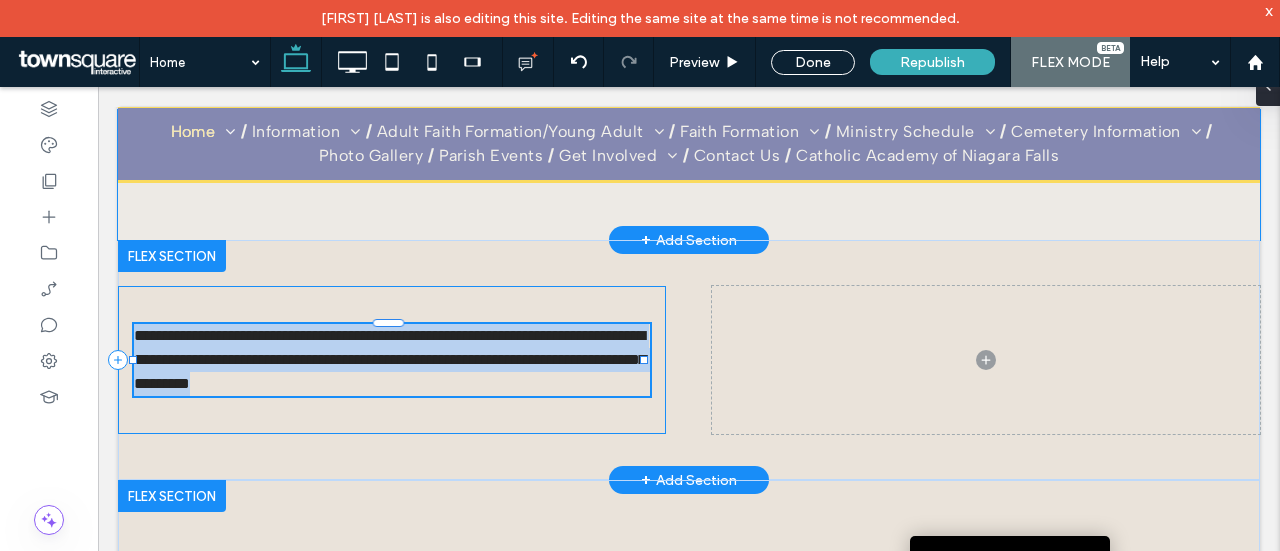type on "**********" 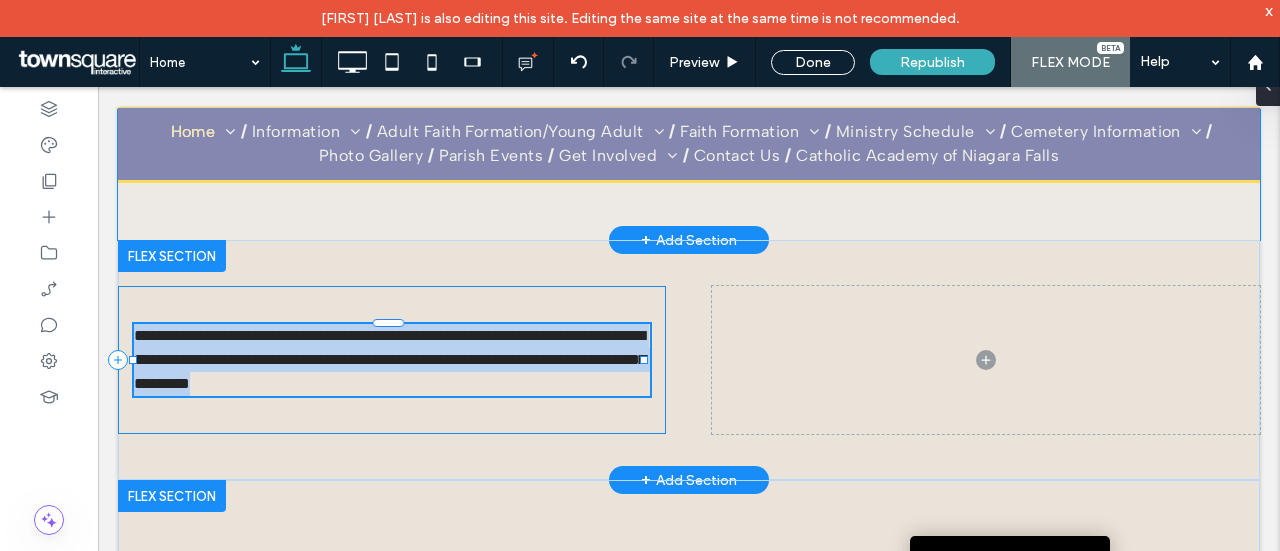 type on "**" 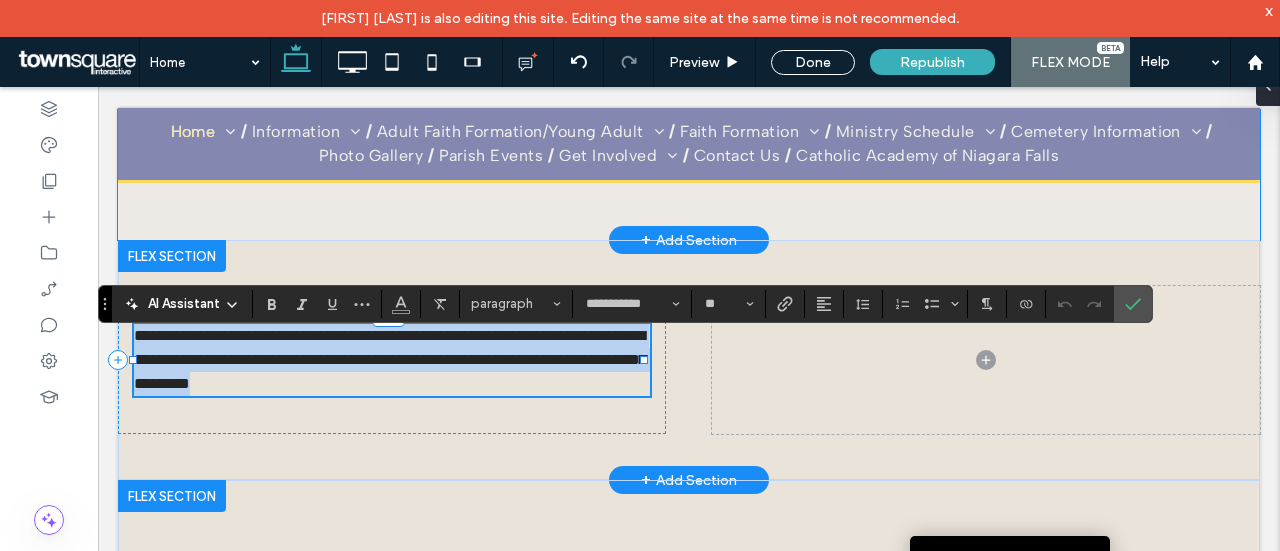 click on "**********" at bounding box center [390, 359] 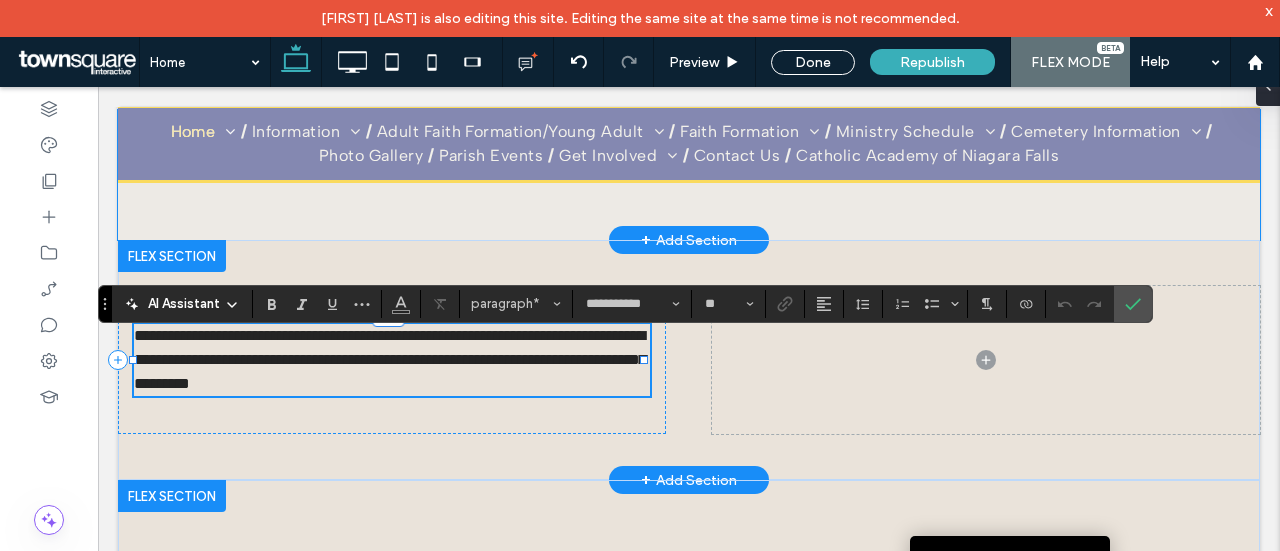 click on "**********" at bounding box center (392, 360) 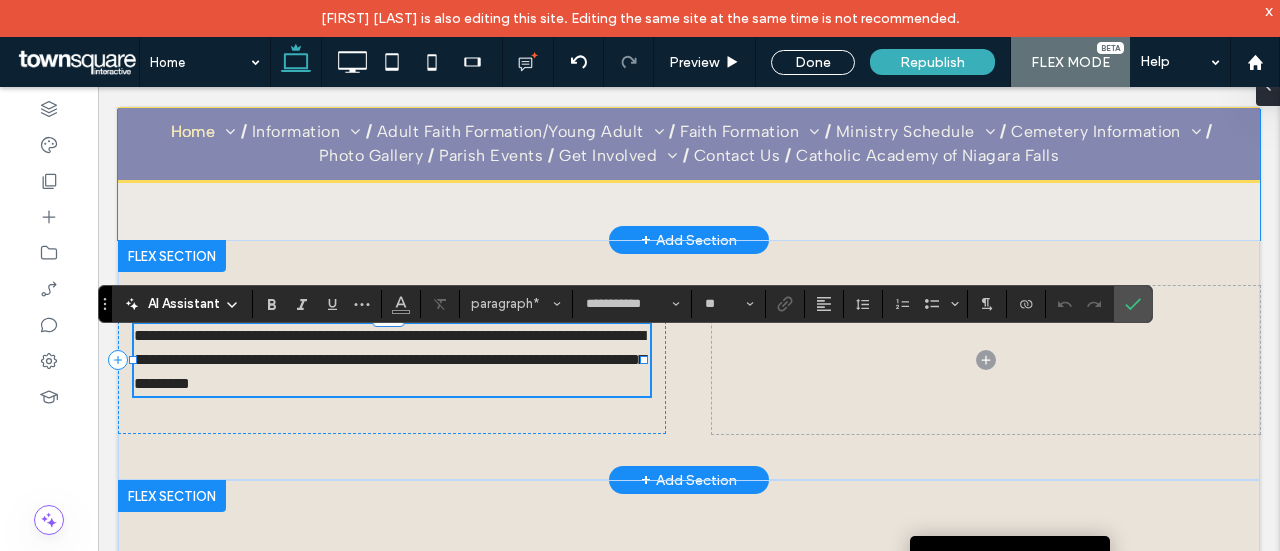 click on "**********" at bounding box center (392, 360) 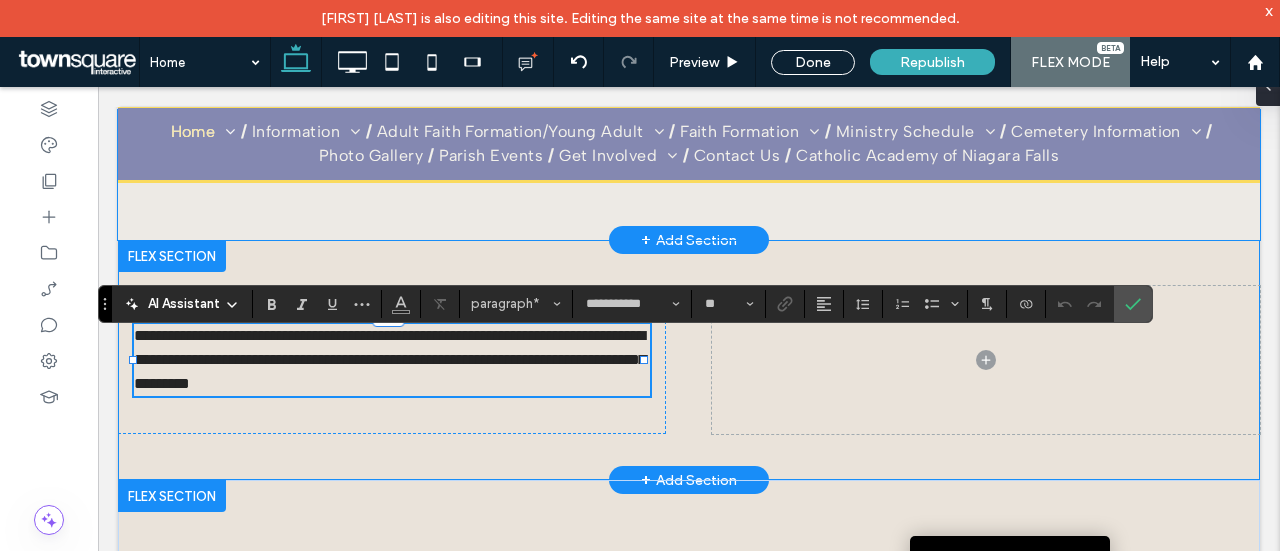 click on "**********" at bounding box center [689, 360] 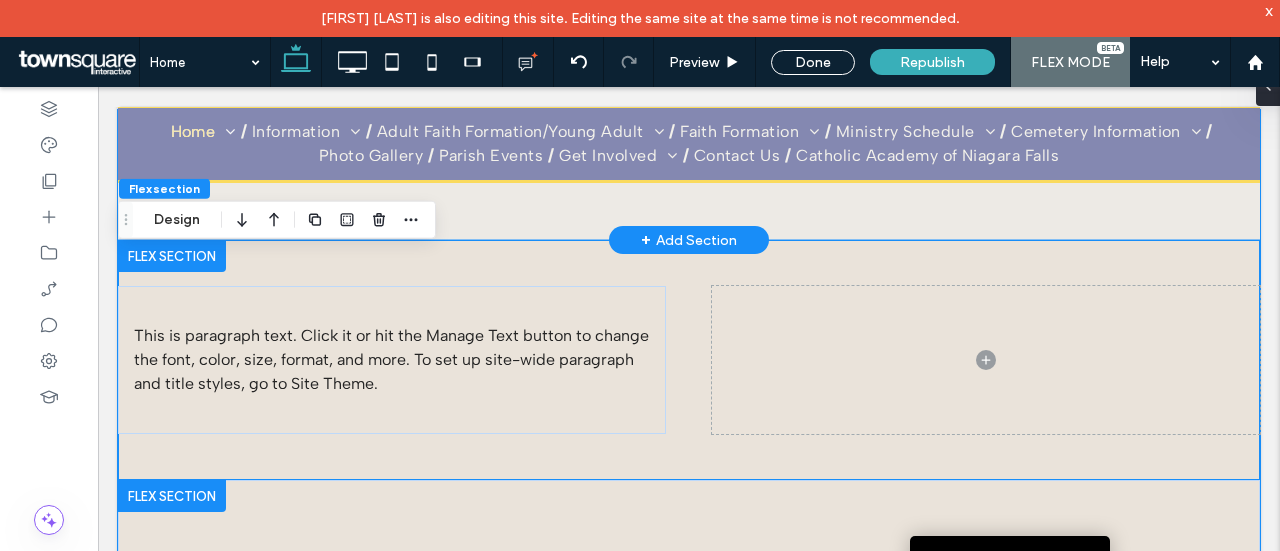 click on "Feast of the Assumption" at bounding box center (689, 600) 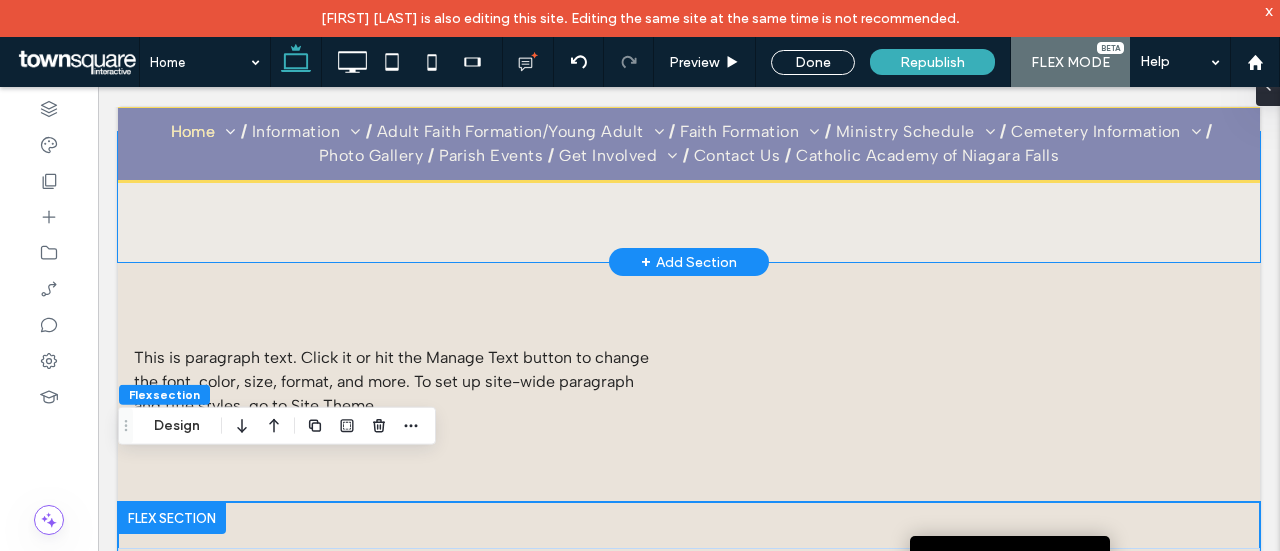 scroll, scrollTop: 2098, scrollLeft: 0, axis: vertical 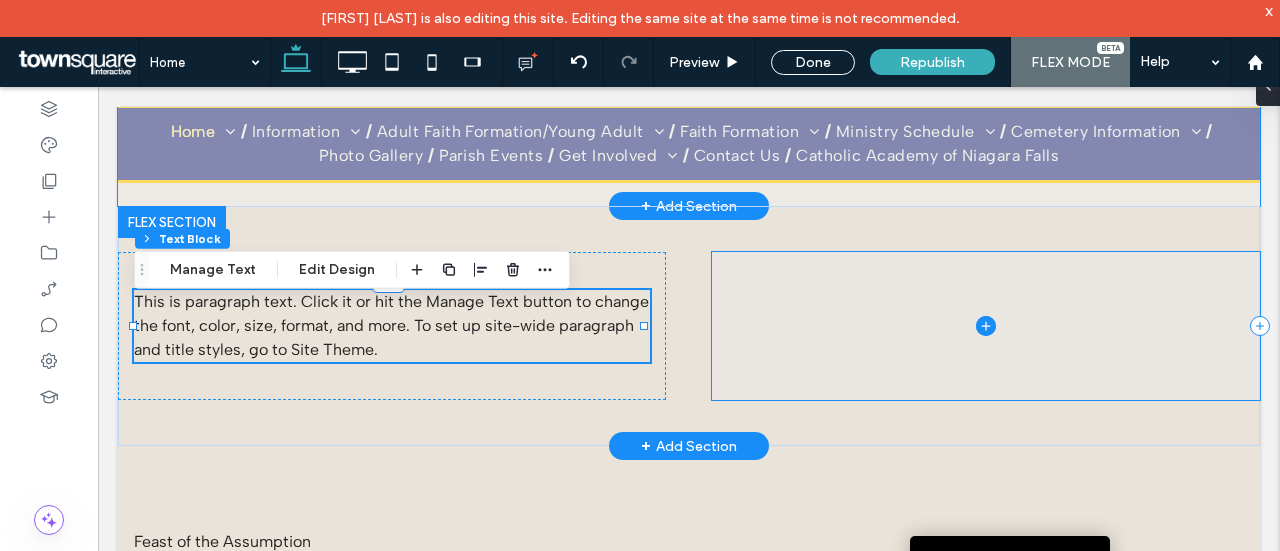 click at bounding box center [986, 326] 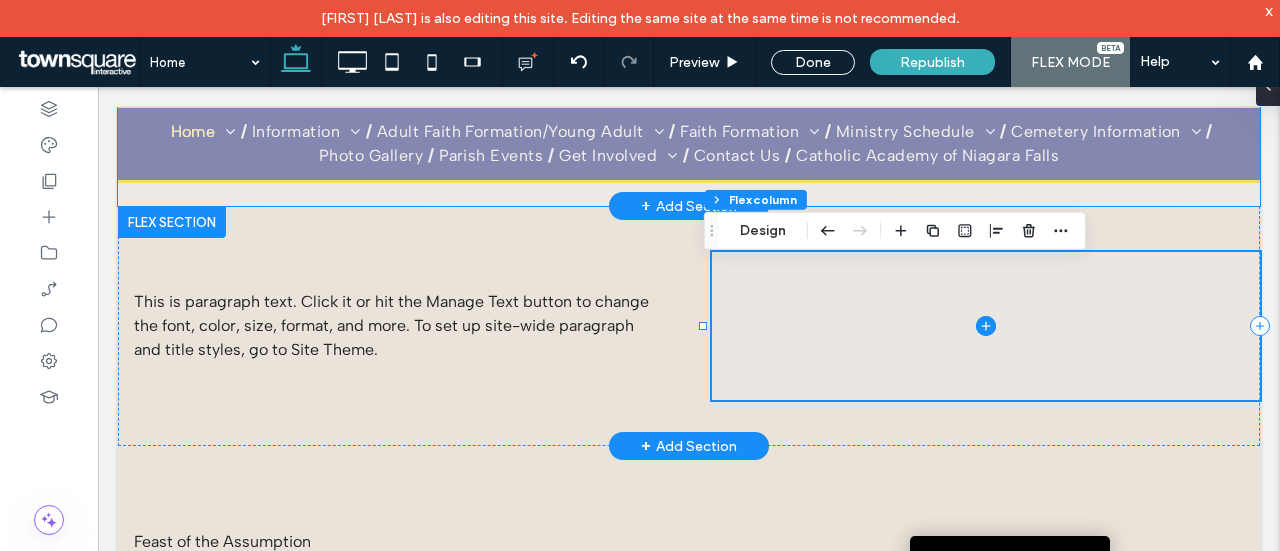 click 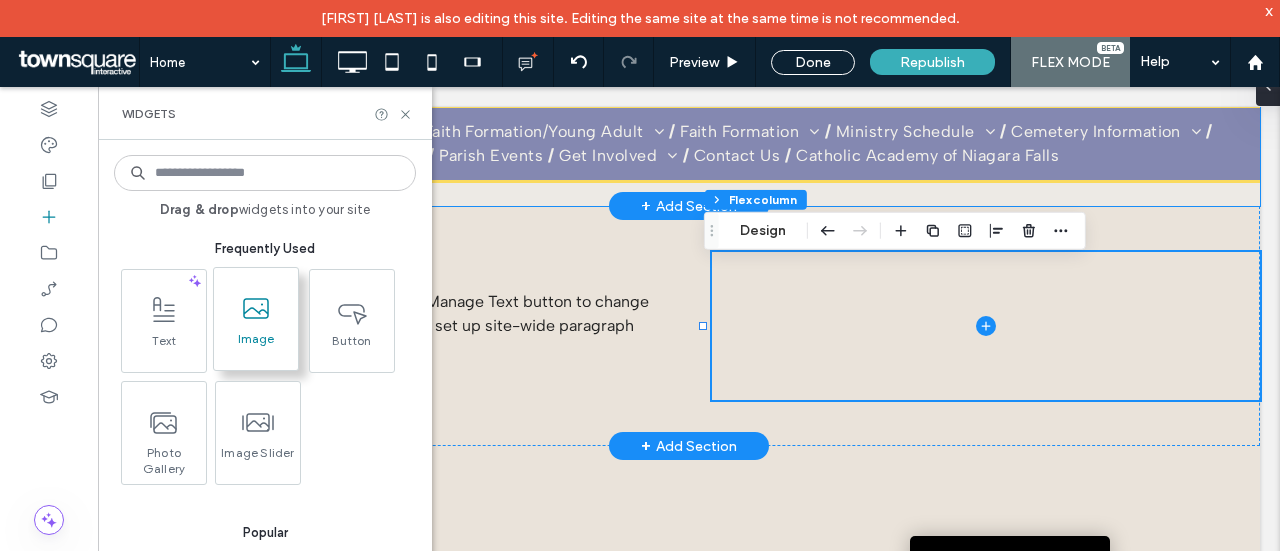 click at bounding box center (256, 308) 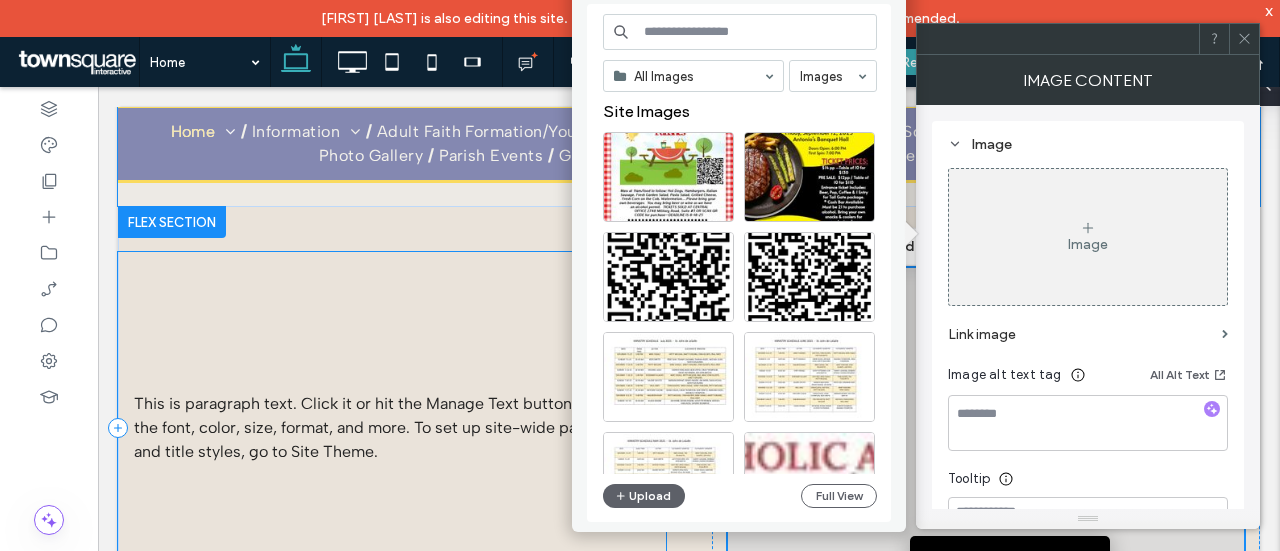click on "This is paragraph text. Click it or hit the Manage Text button to change the font, color, size, format, and more. To set up site-wide paragraph and title styles, go to Site Theme." at bounding box center [392, 428] 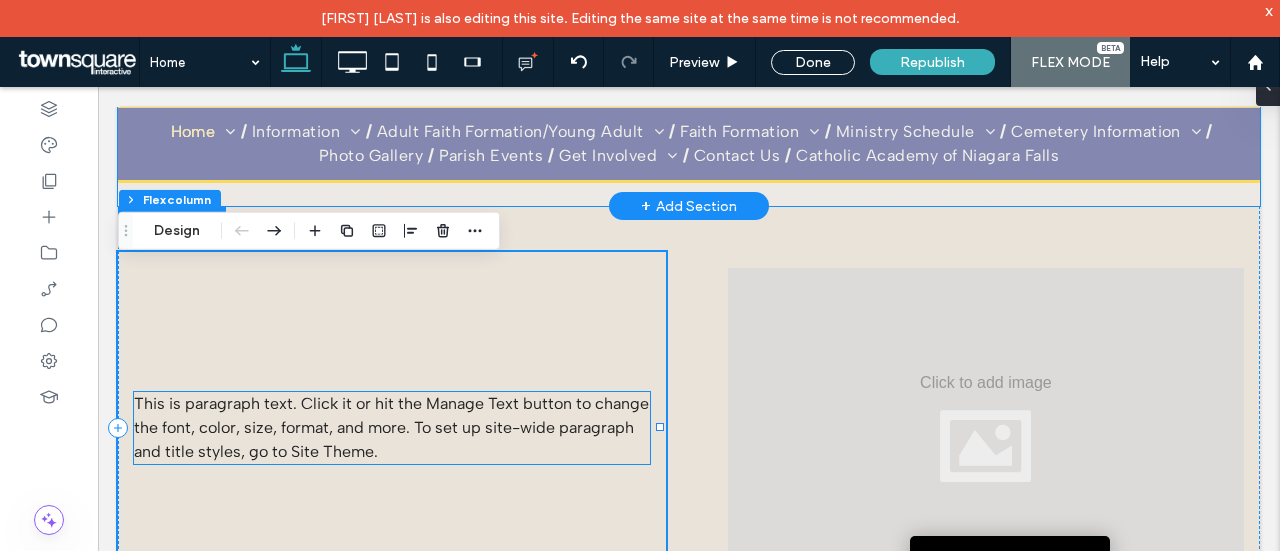 click on "This is paragraph text. Click it or hit the Manage Text button to change the font, color, size, format, and more. To set up site-wide paragraph and title styles, go to Site Theme." at bounding box center (391, 427) 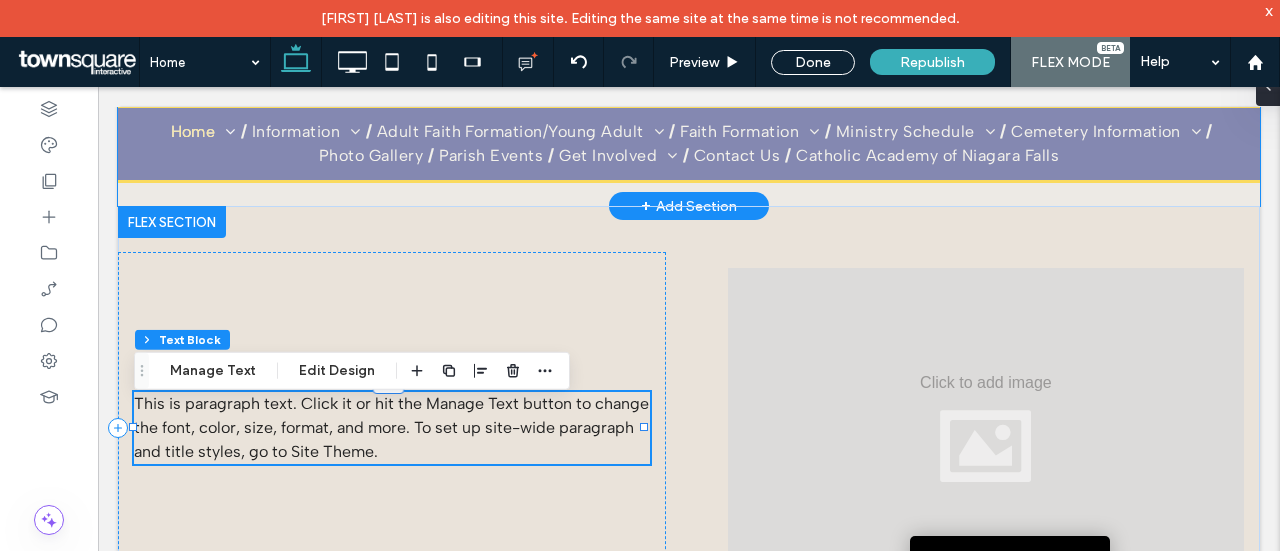 click on "This is paragraph text. Click it or hit the Manage Text button to change the font, color, size, format, and more. To set up site-wide paragraph and title styles, go to Site Theme." at bounding box center (391, 427) 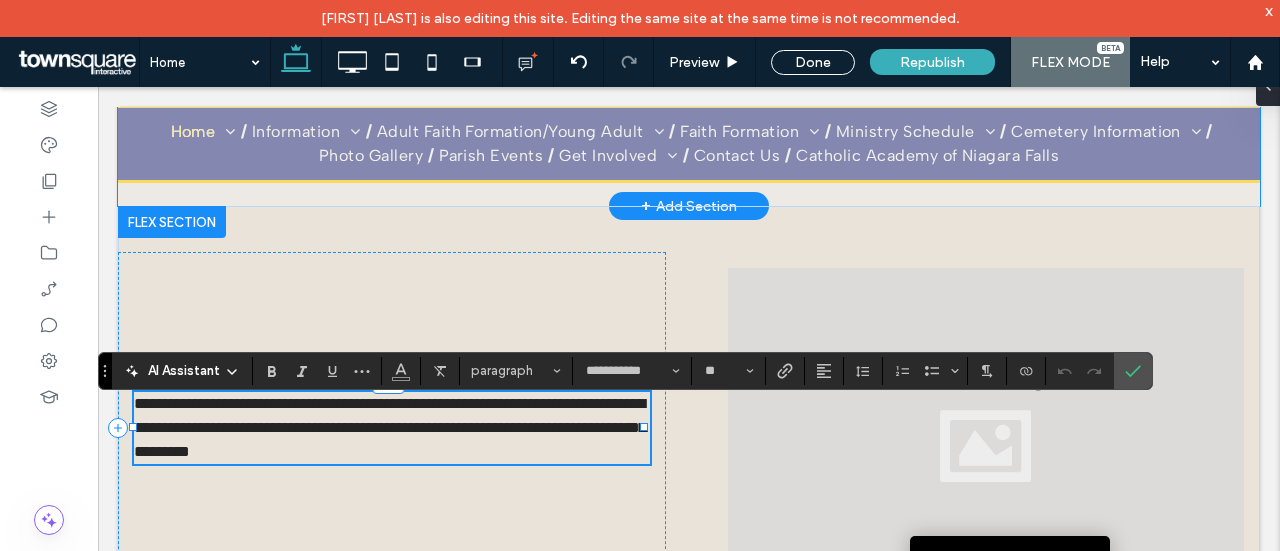 click on "**********" at bounding box center [392, 428] 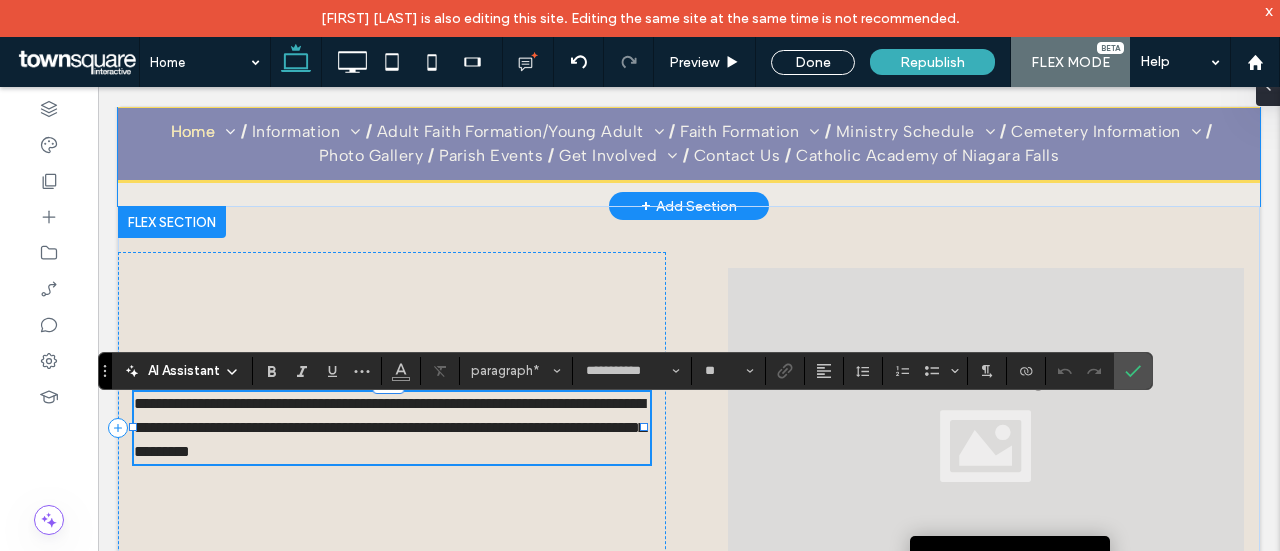 click on "**********" at bounding box center (392, 428) 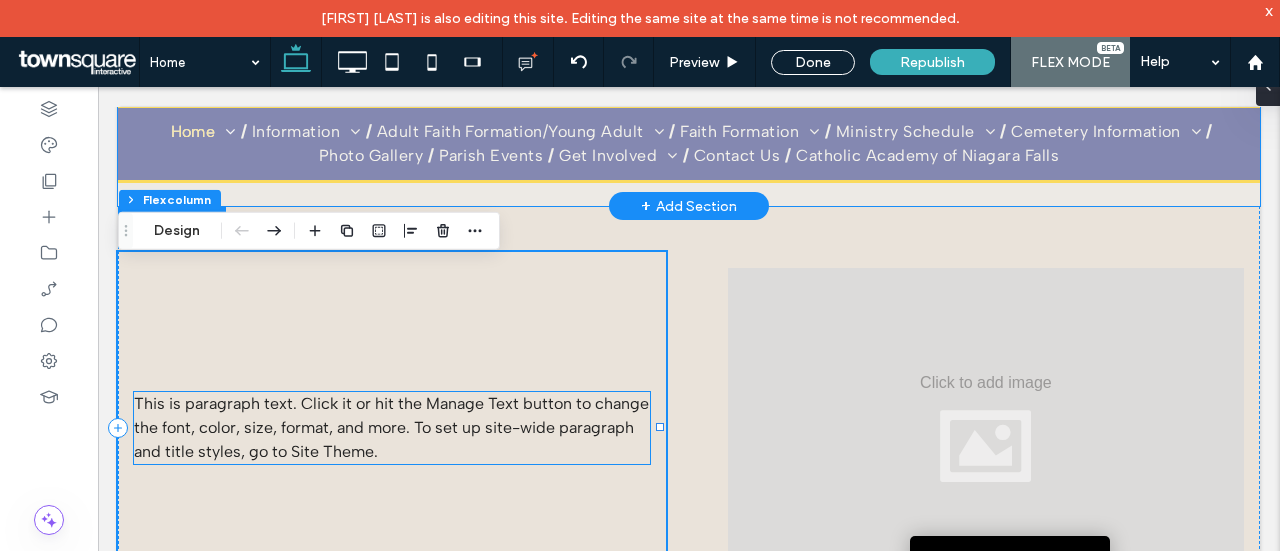 click on "This is paragraph text. Click it or hit the Manage Text button to change the font, color, size, format, and more. To set up site-wide paragraph and title styles, go to Site Theme." at bounding box center [392, 428] 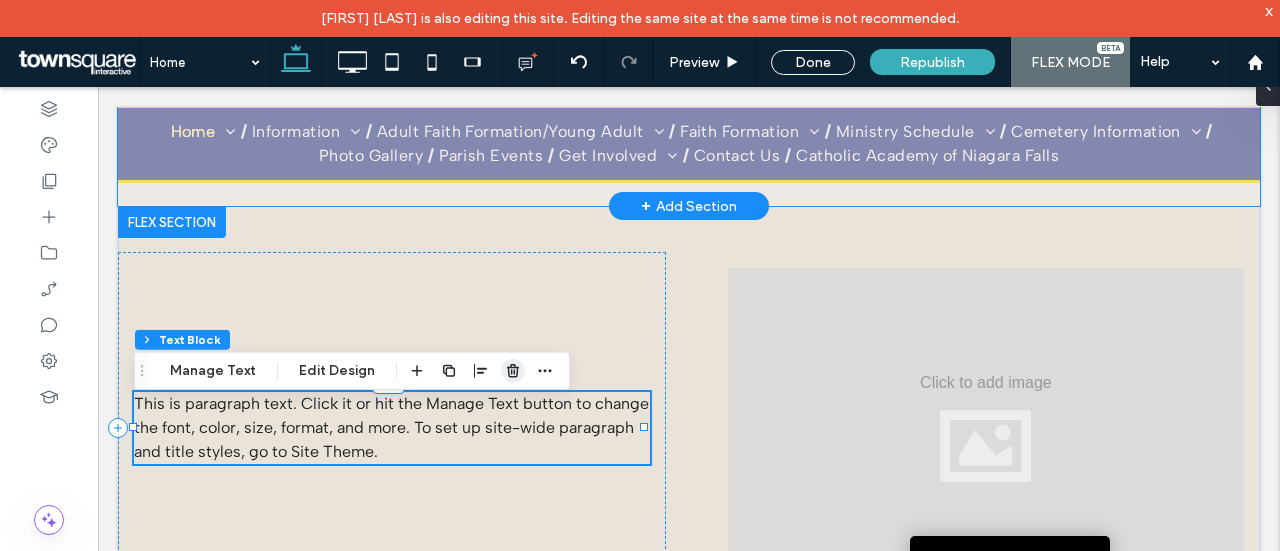 click at bounding box center [513, 371] 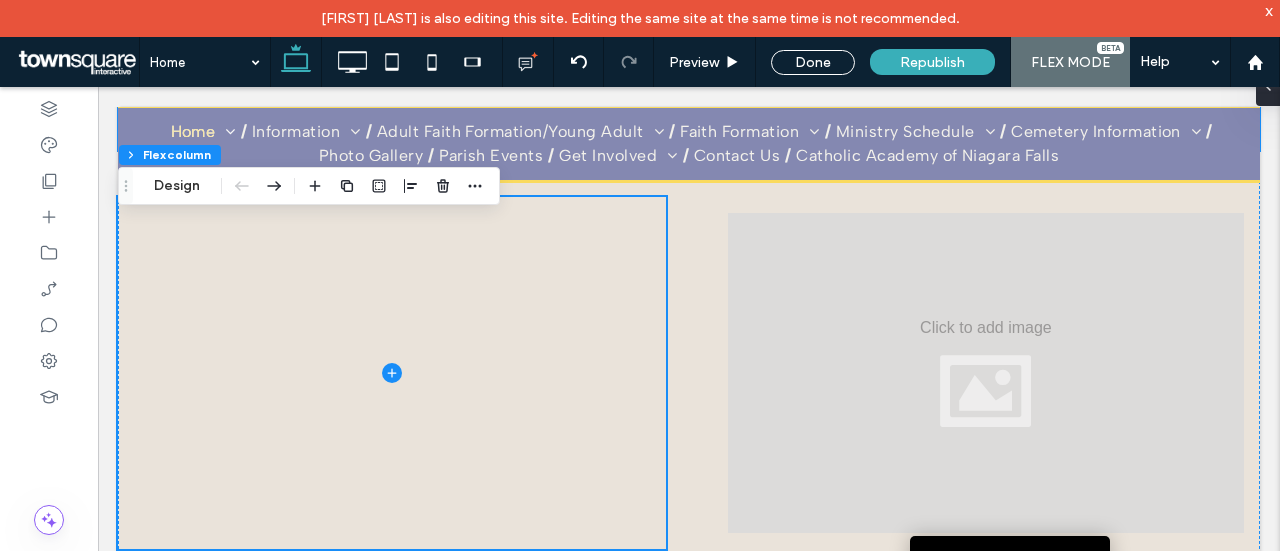 scroll, scrollTop: 2154, scrollLeft: 0, axis: vertical 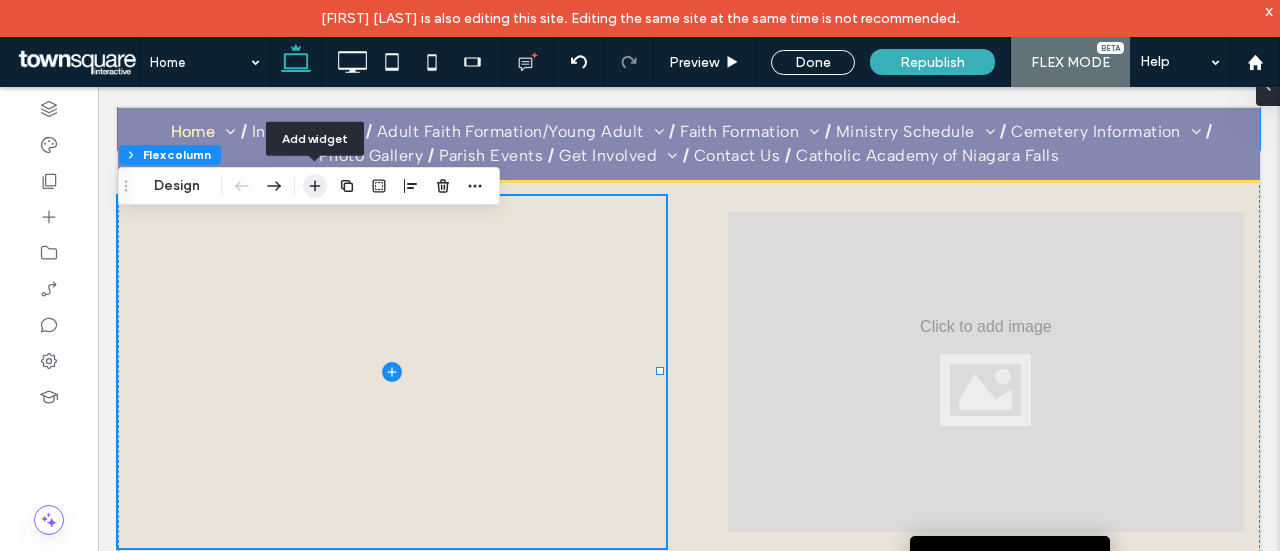 click 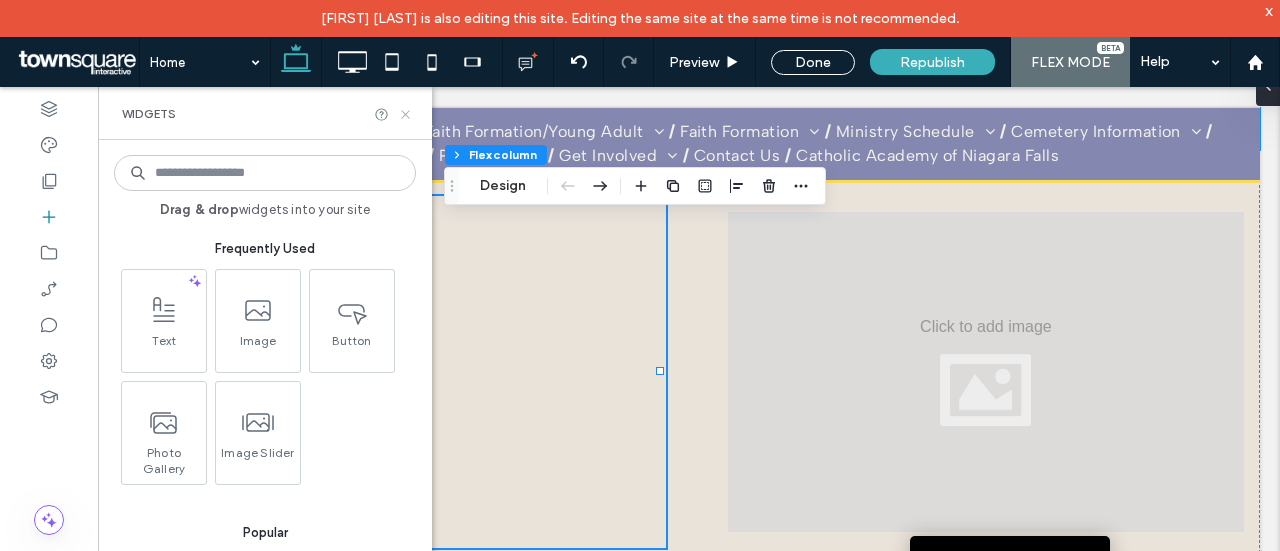 click 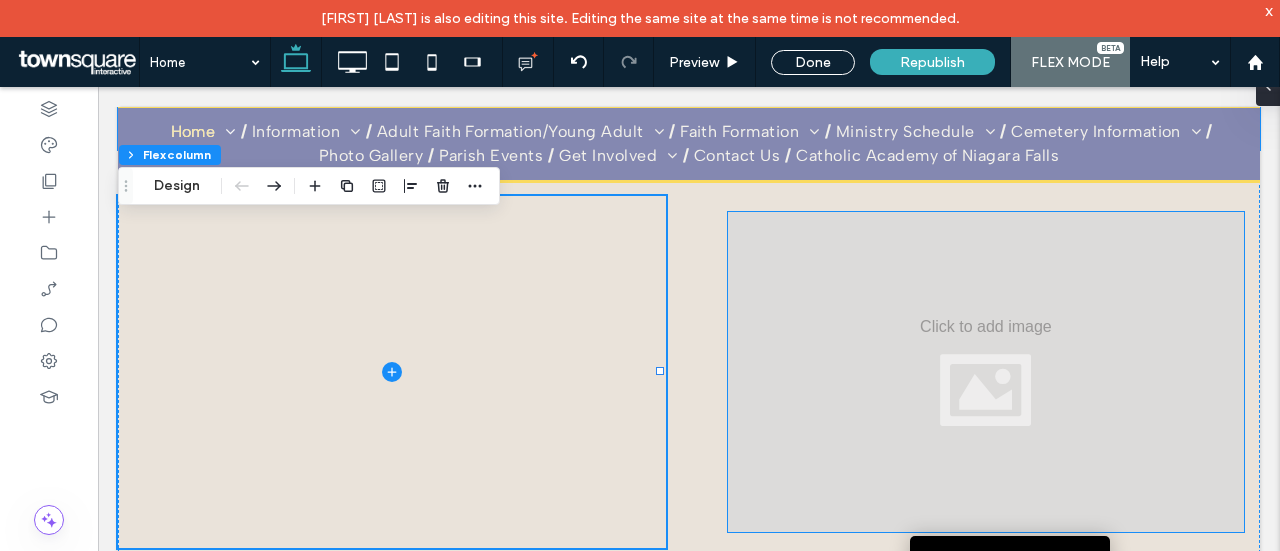click at bounding box center (986, 372) 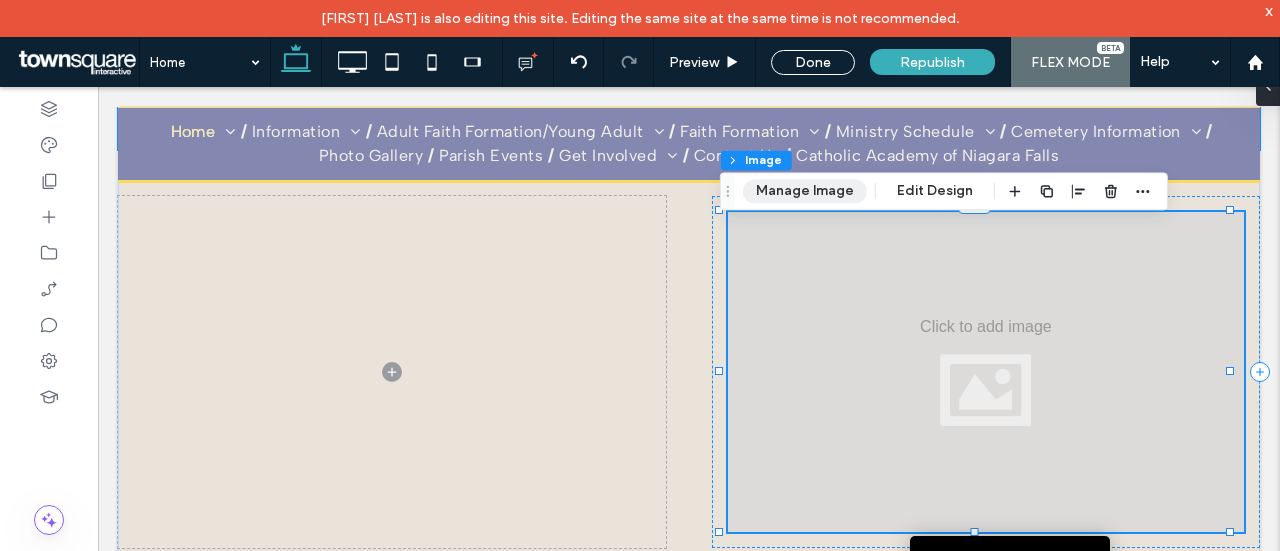 click on "Manage Image" at bounding box center [805, 191] 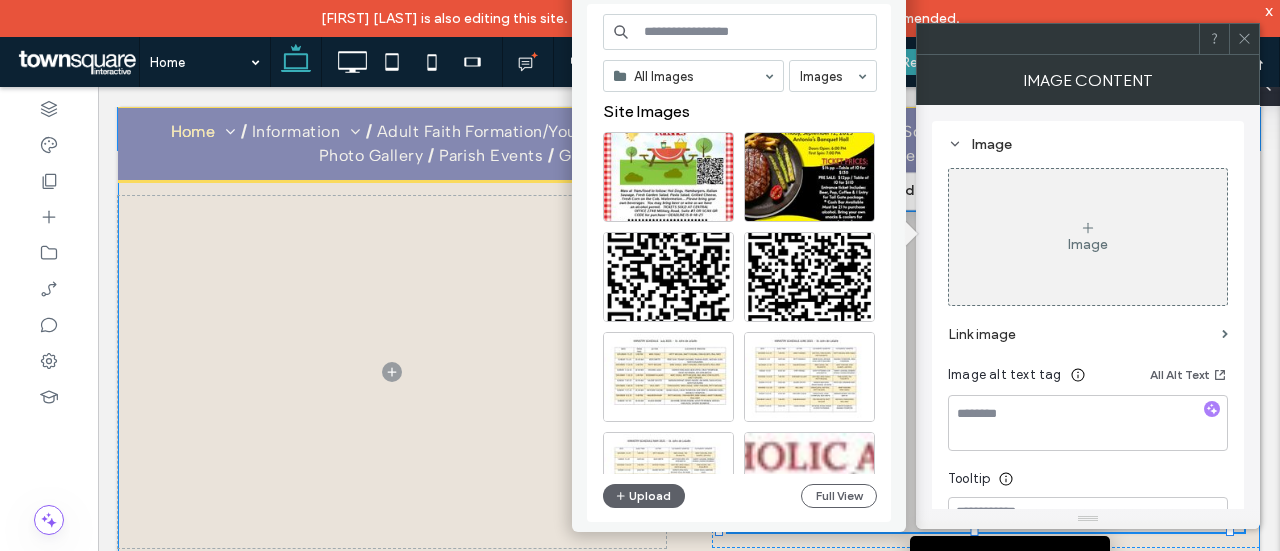 click at bounding box center (689, 371) 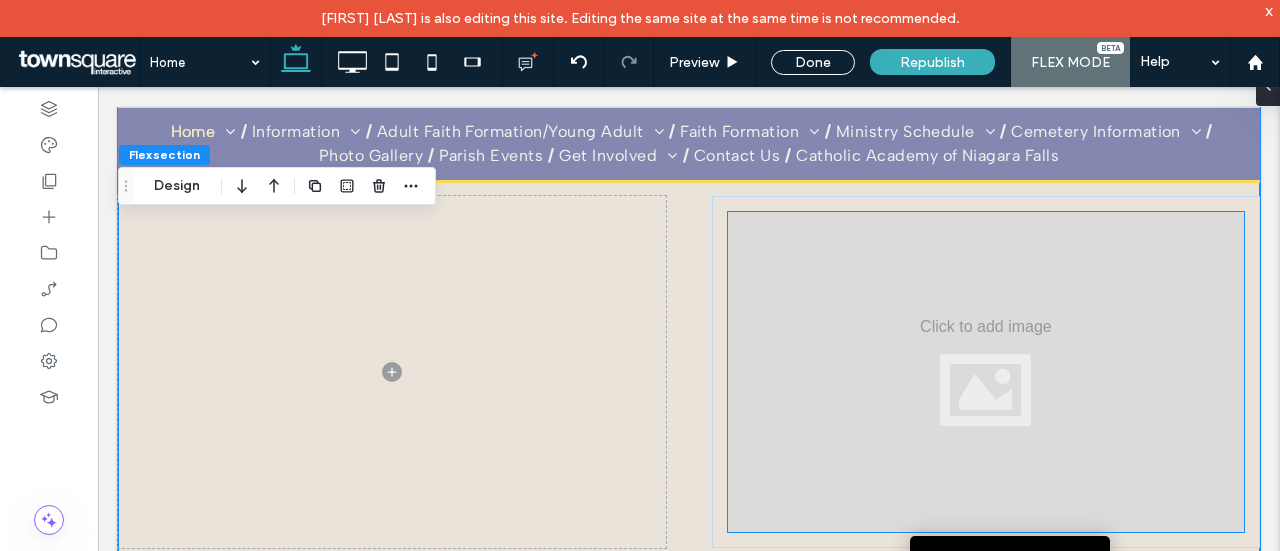 click at bounding box center (986, 372) 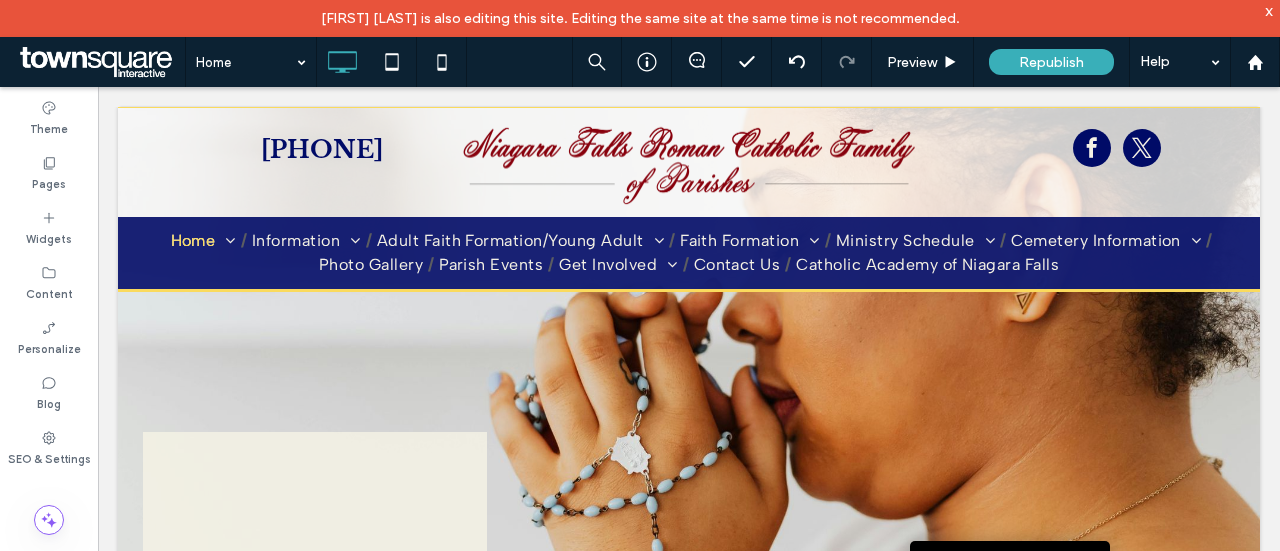 scroll, scrollTop: 0, scrollLeft: 0, axis: both 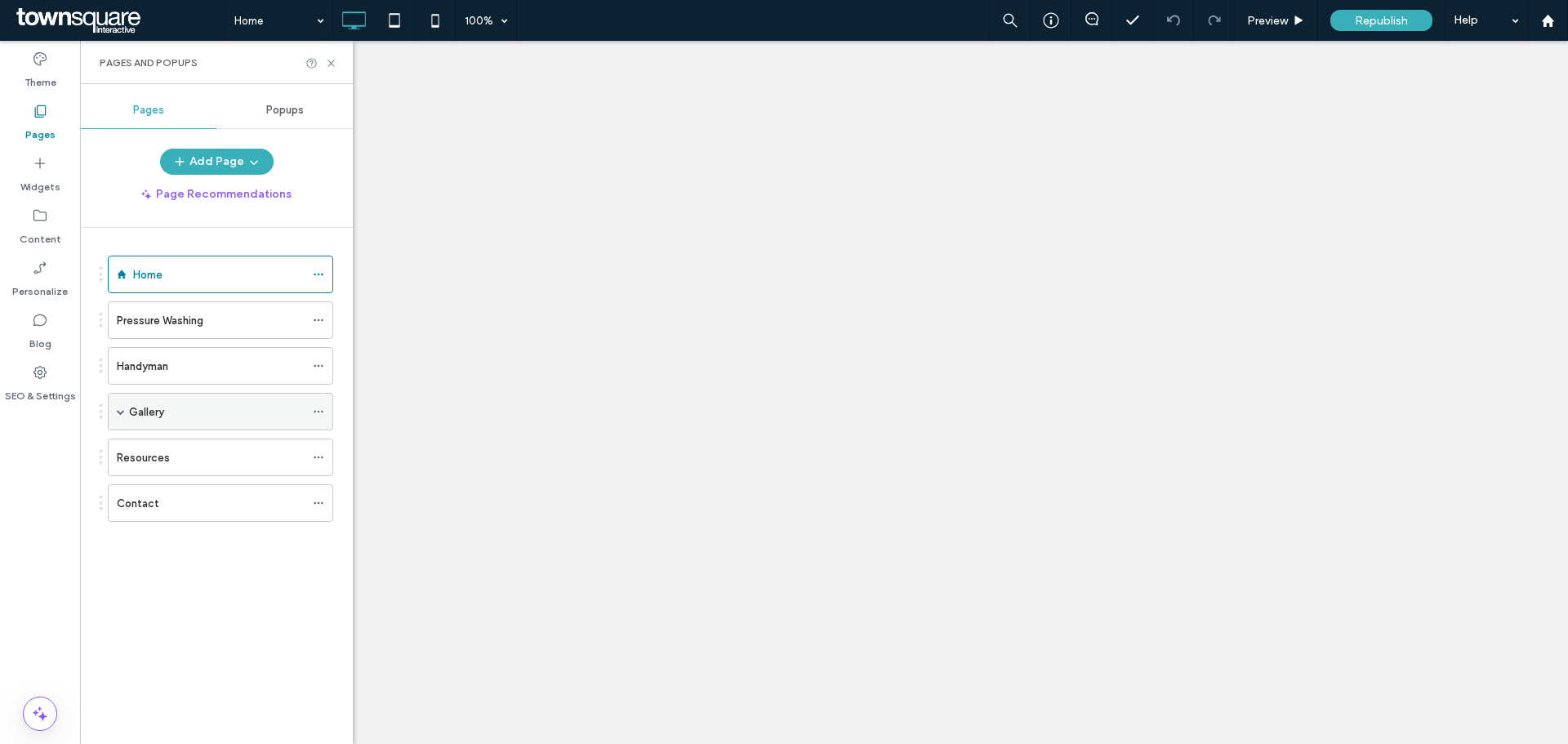 click 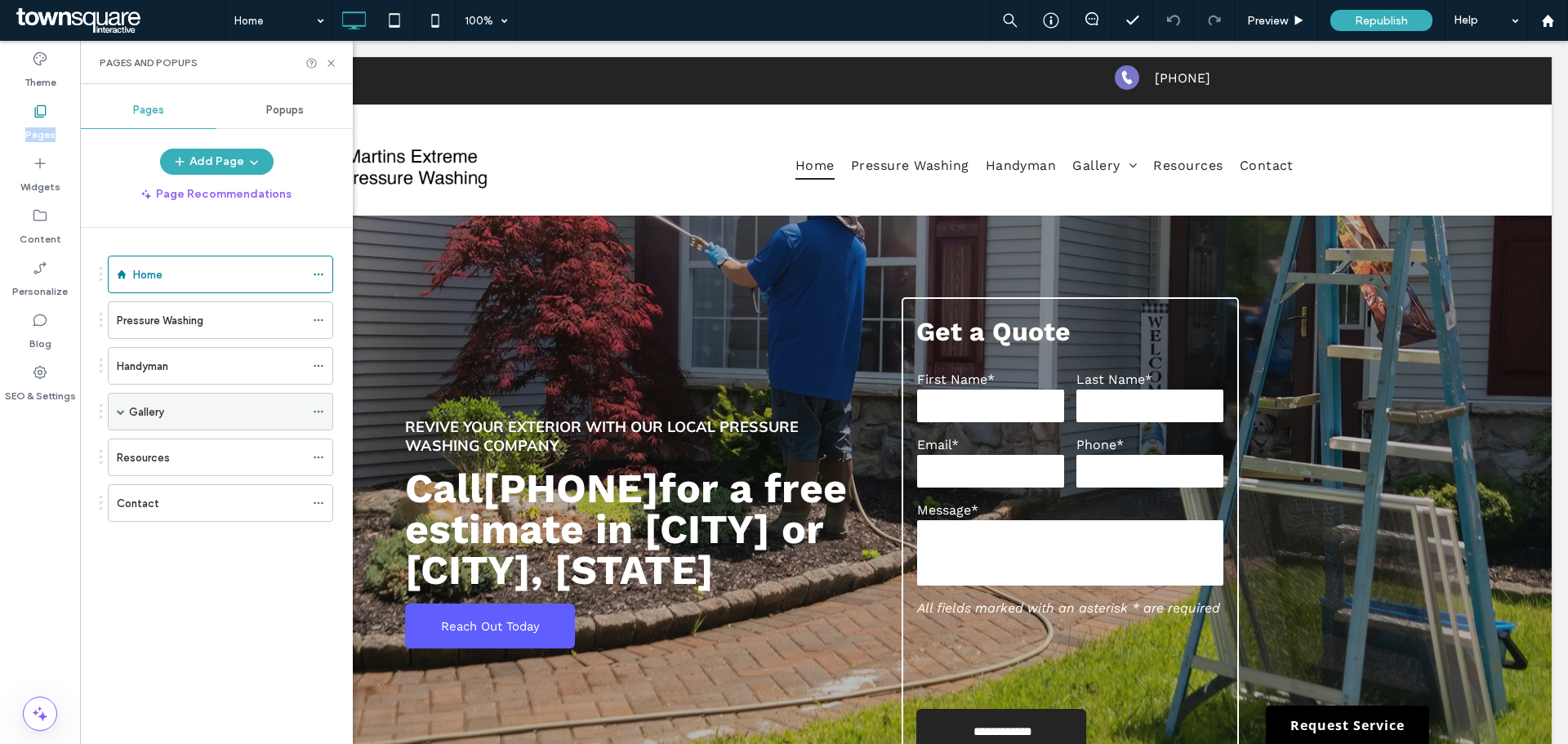 scroll, scrollTop: 0, scrollLeft: 0, axis: both 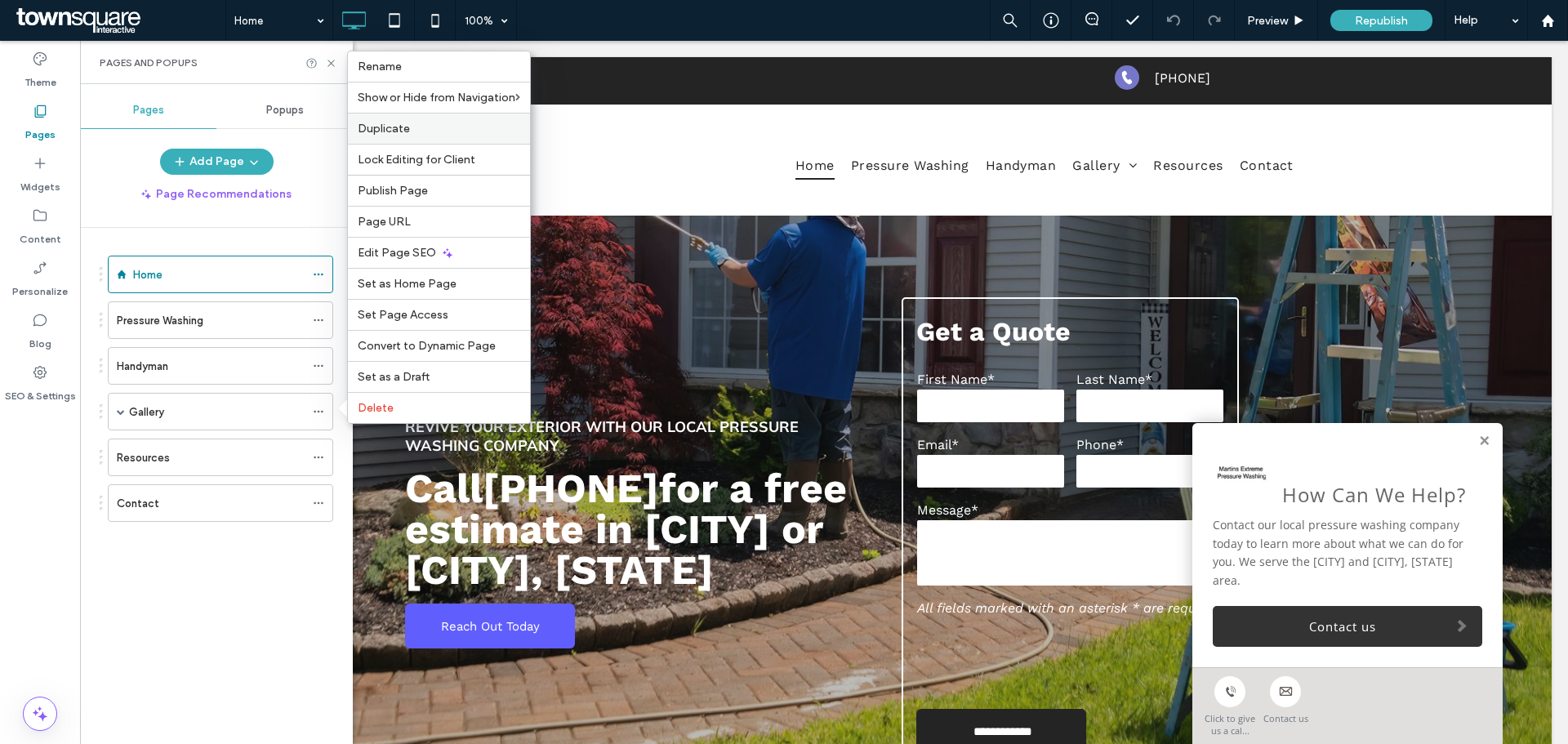 click on "Duplicate" at bounding box center [384, 128] 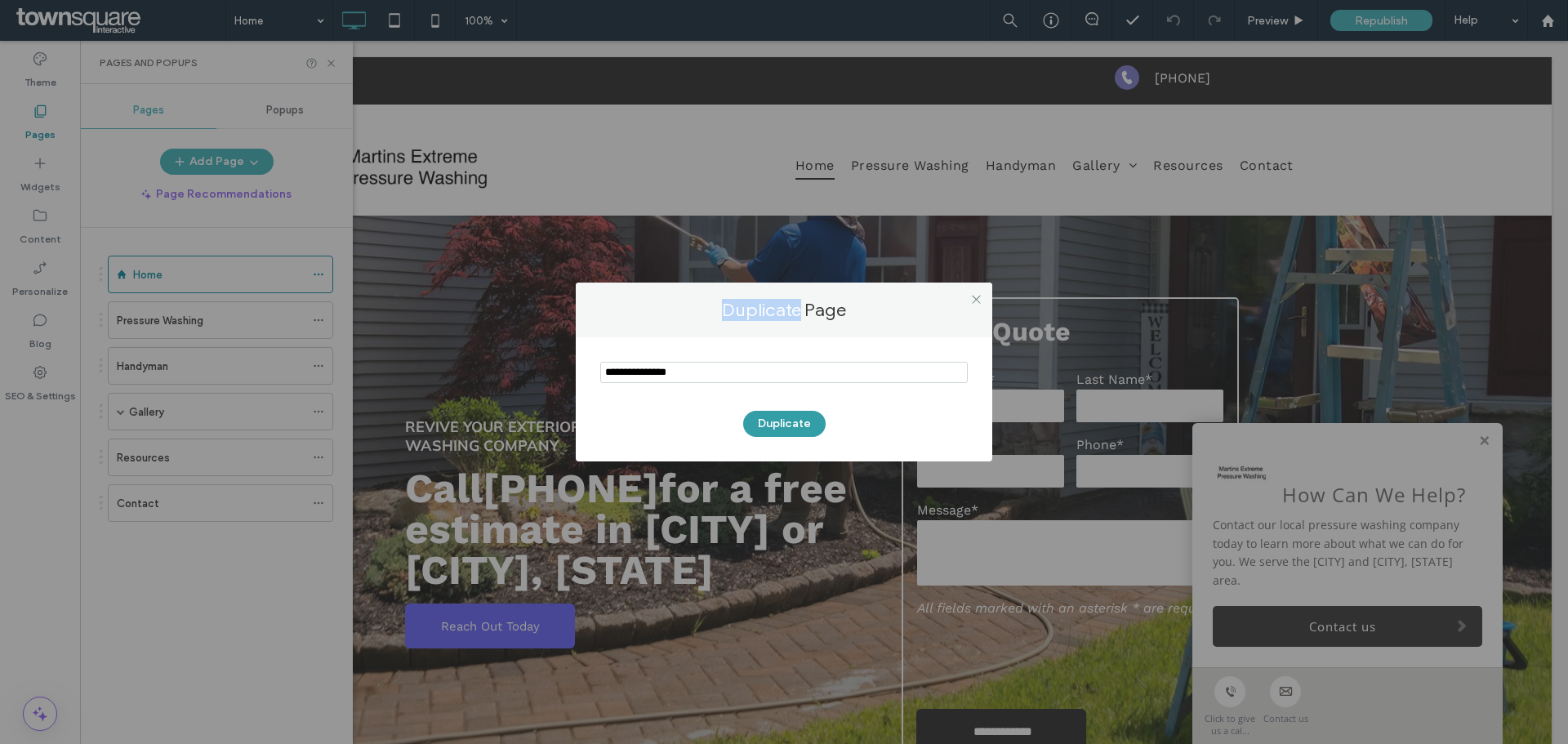 click on "Duplicate" at bounding box center (784, 424) 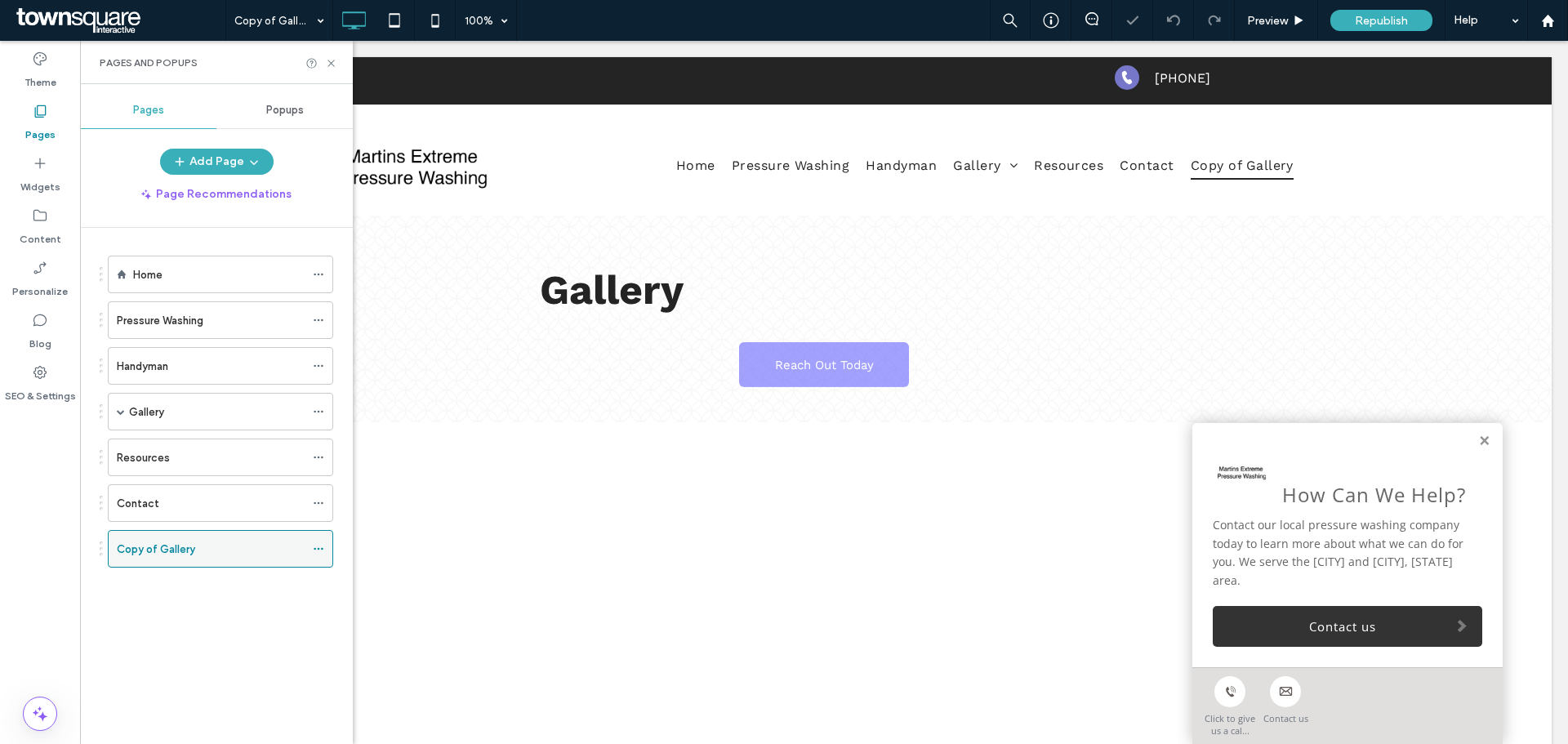 scroll, scrollTop: 0, scrollLeft: 0, axis: both 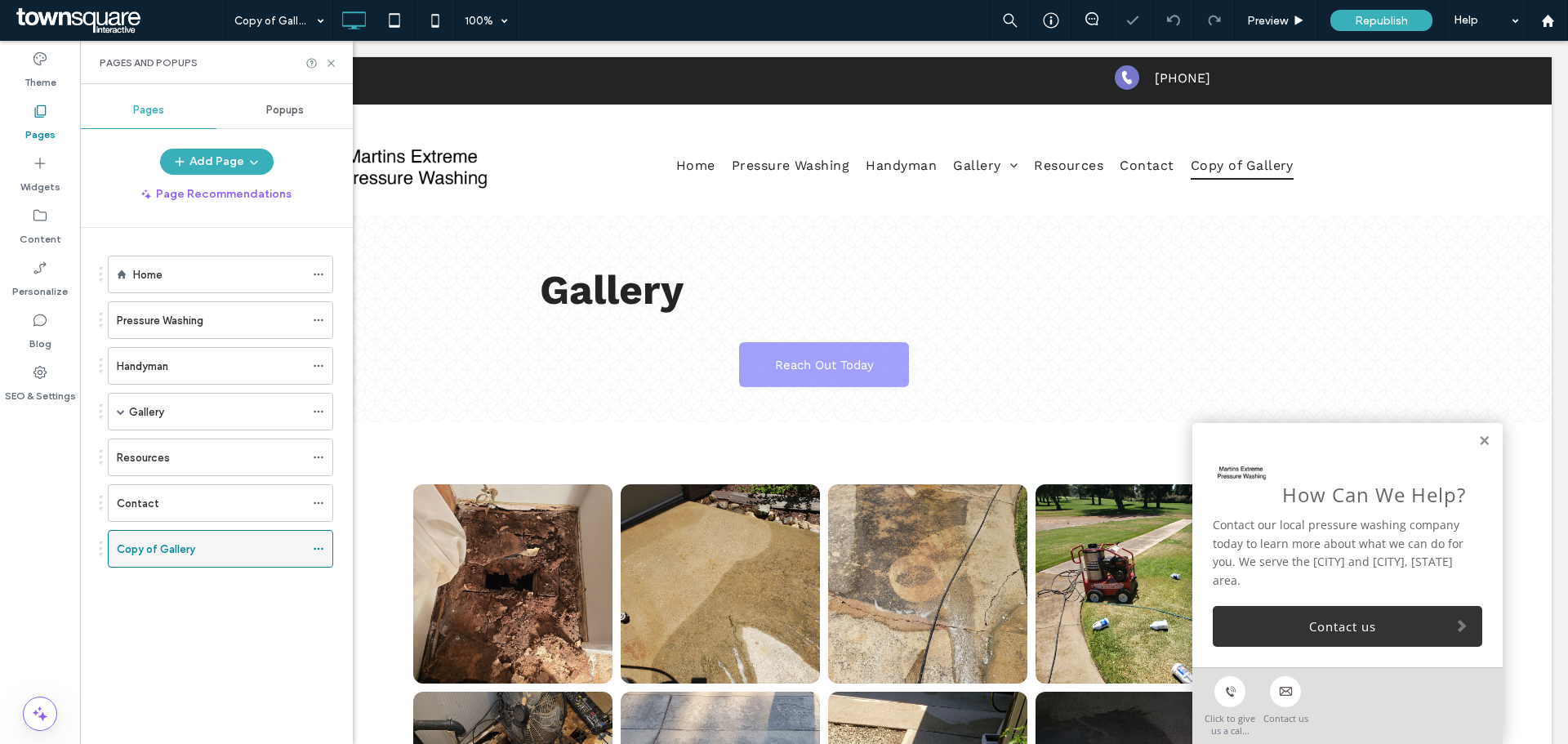 click at bounding box center (323, 549) 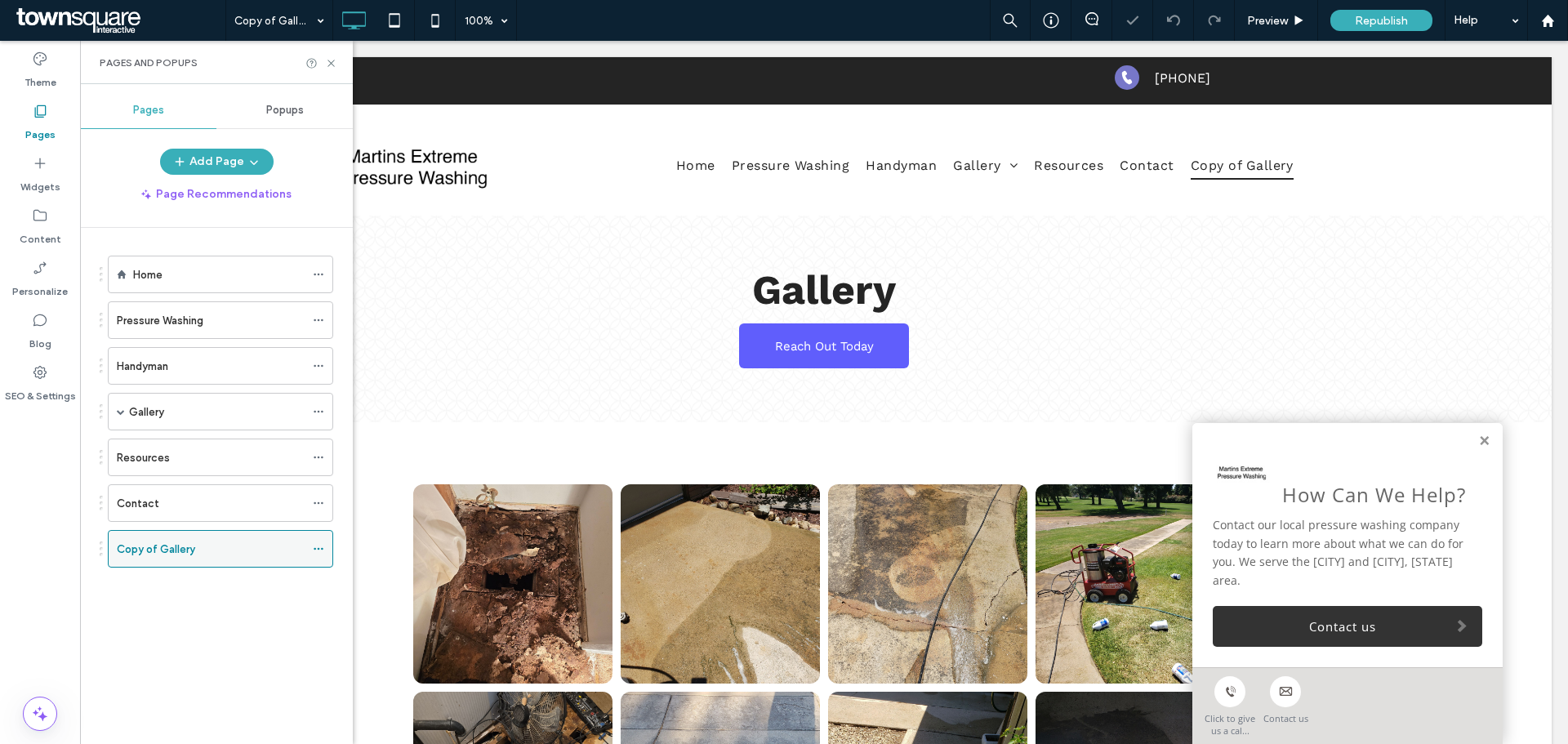 click 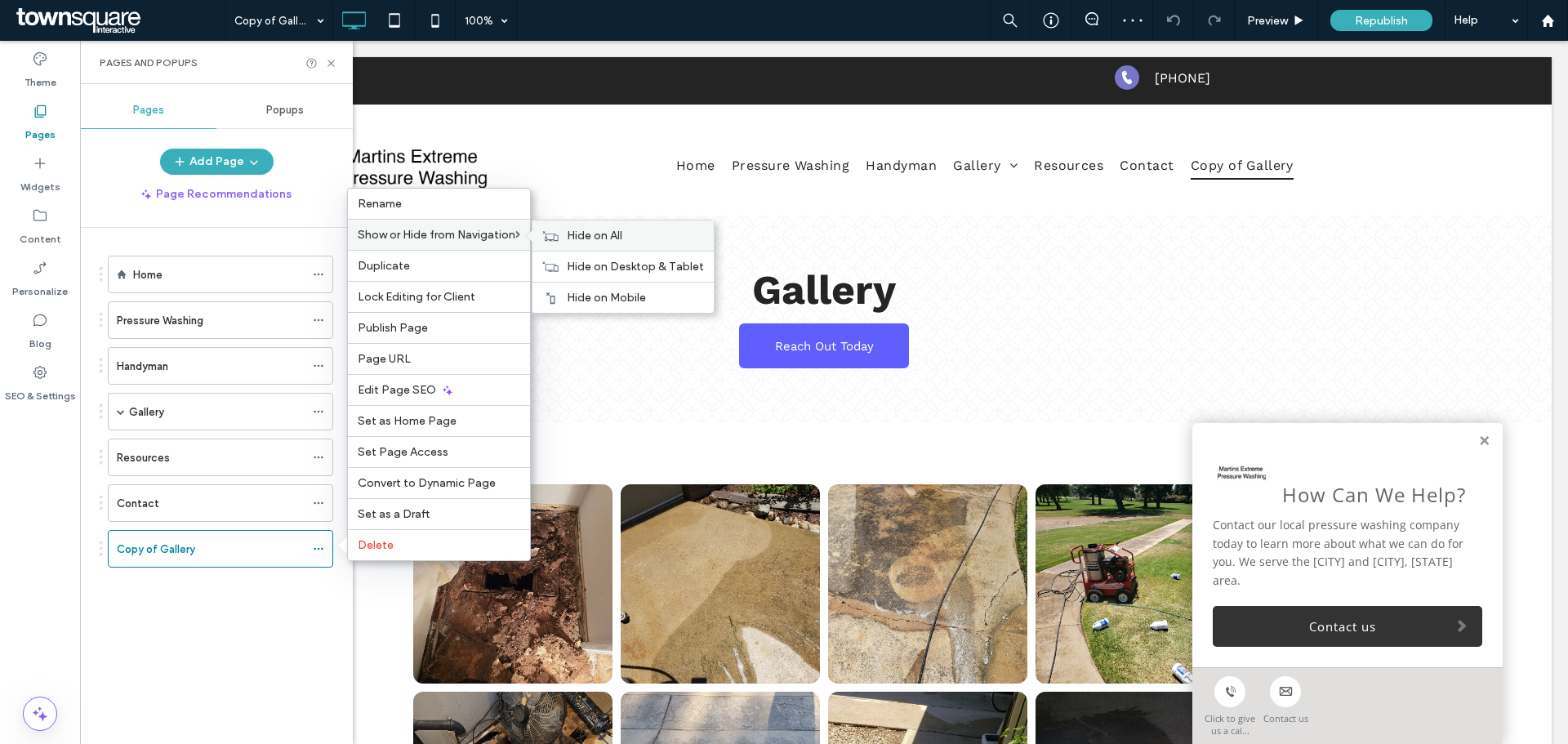 click on "Hide on All" at bounding box center [595, 235] 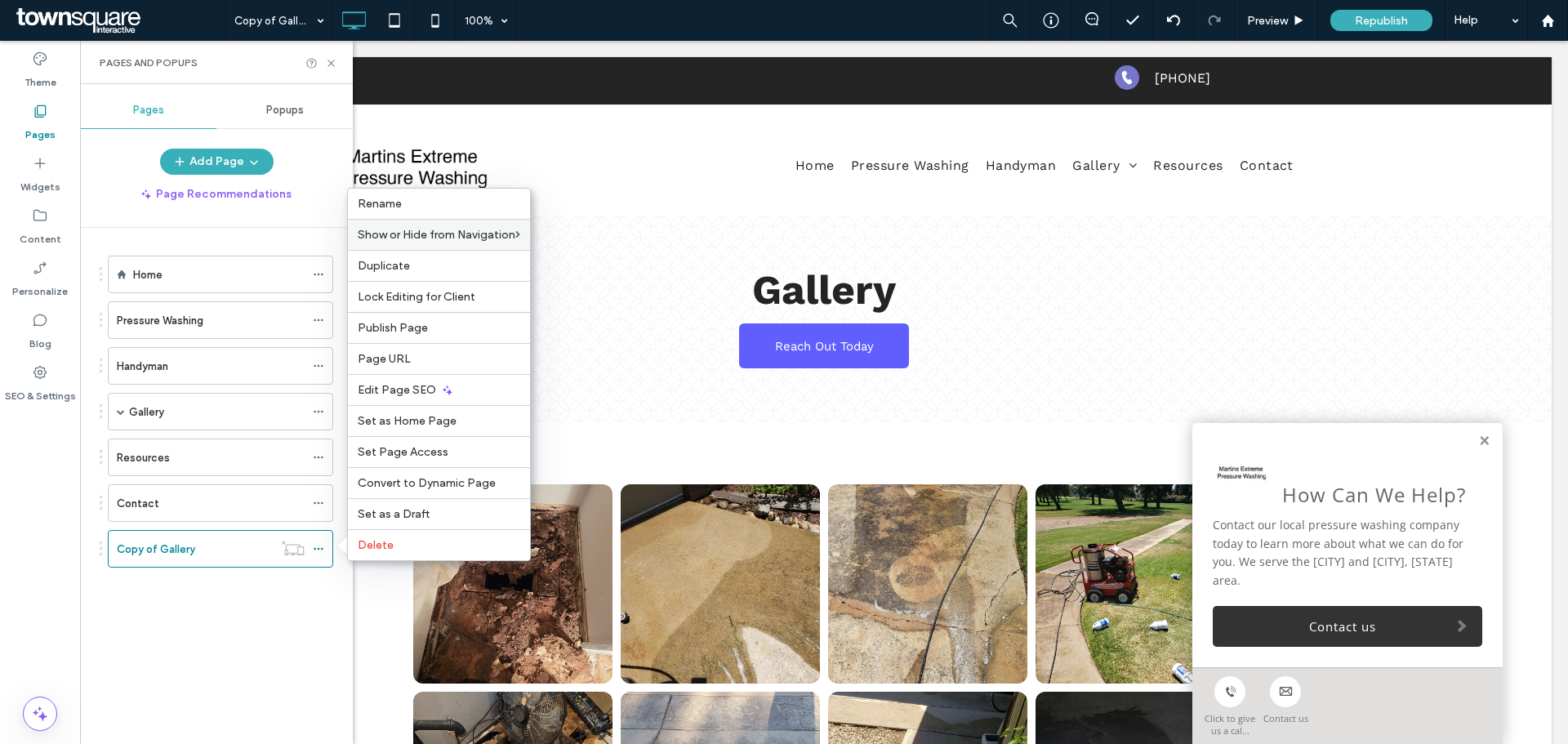 click on "Home Pressure Washing Handyman Gallery Videos Resources Contact Copy of Gallery" at bounding box center [226, 482] 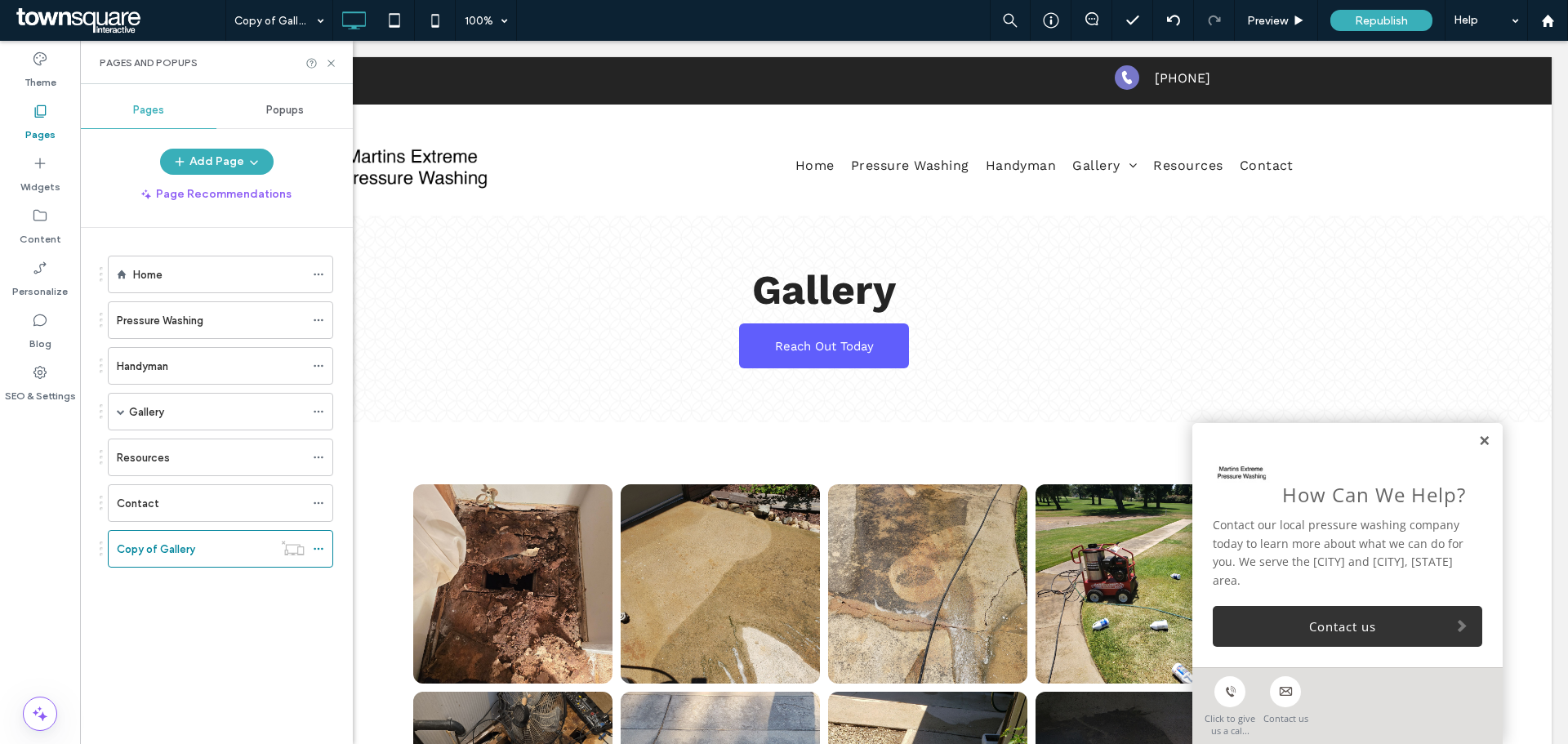 click at bounding box center (1484, 441) 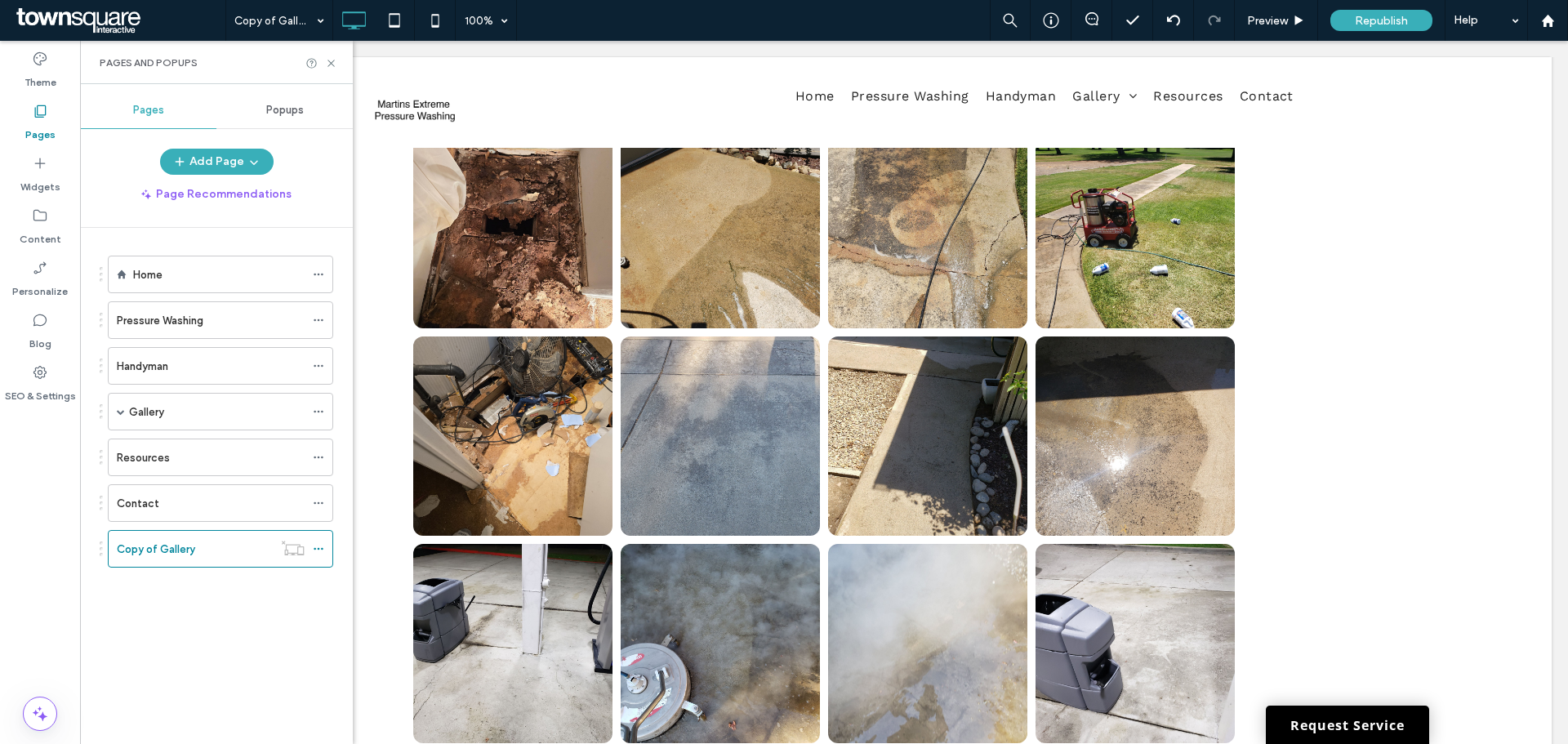 scroll, scrollTop: 283, scrollLeft: 0, axis: vertical 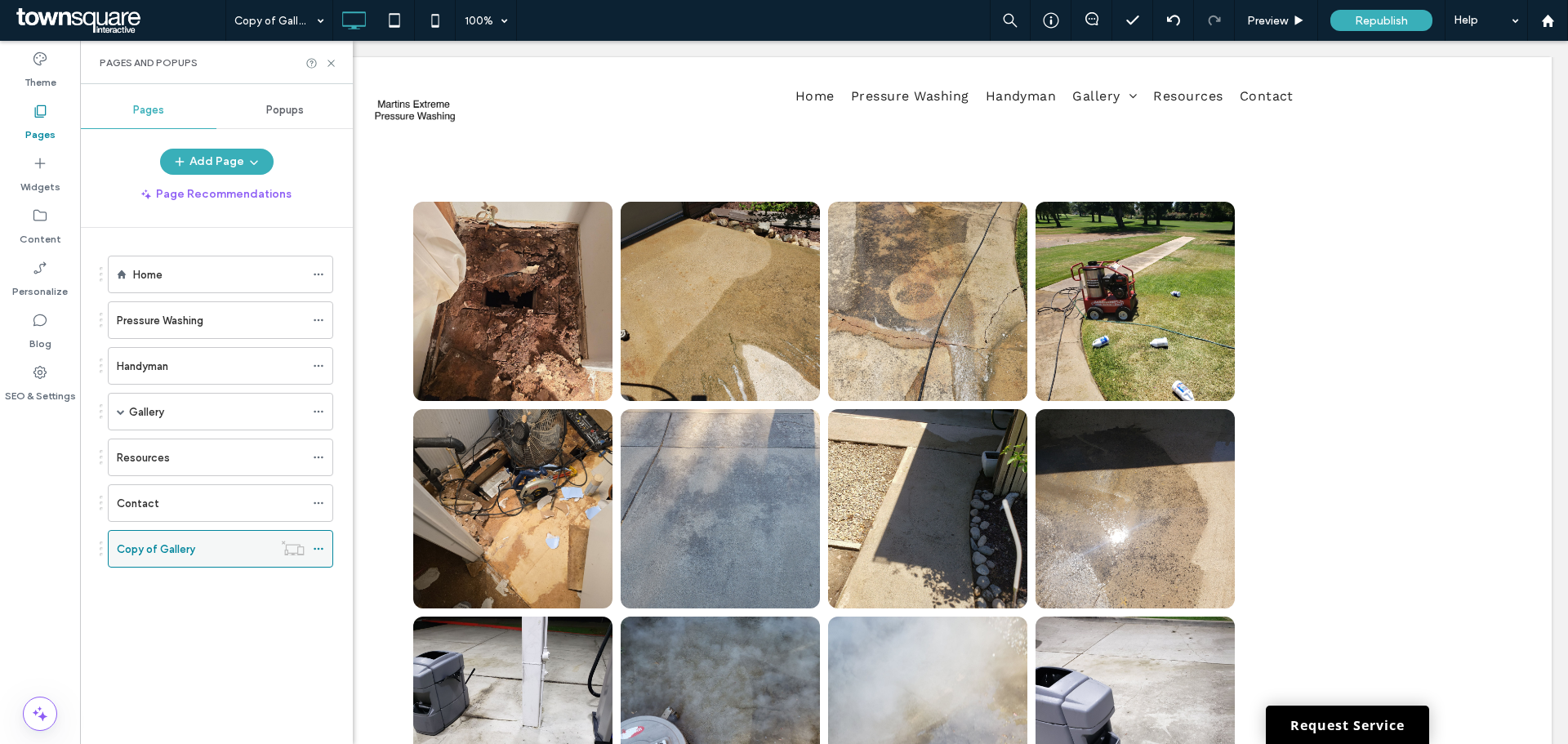 click 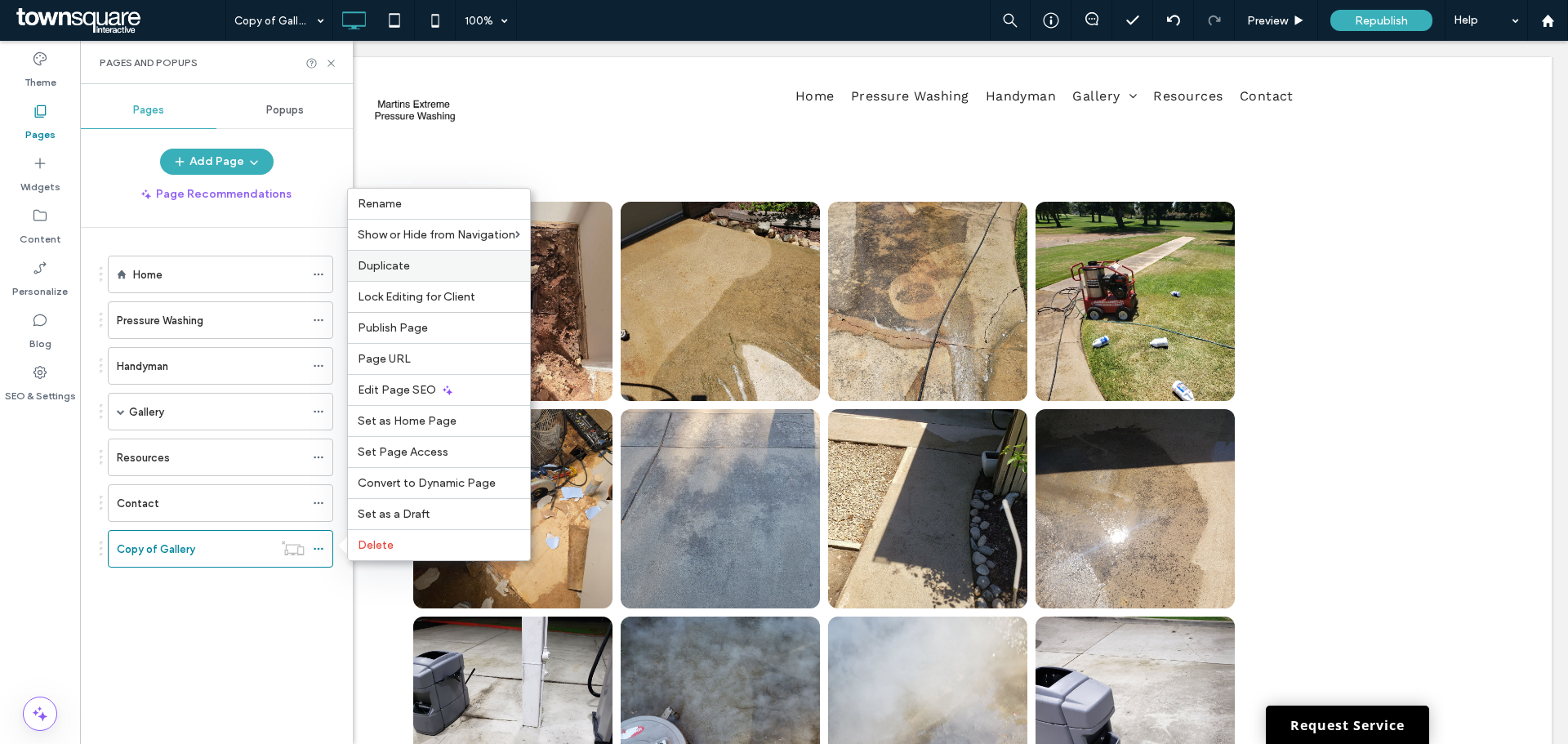 click on "Duplicate" at bounding box center [439, 265] 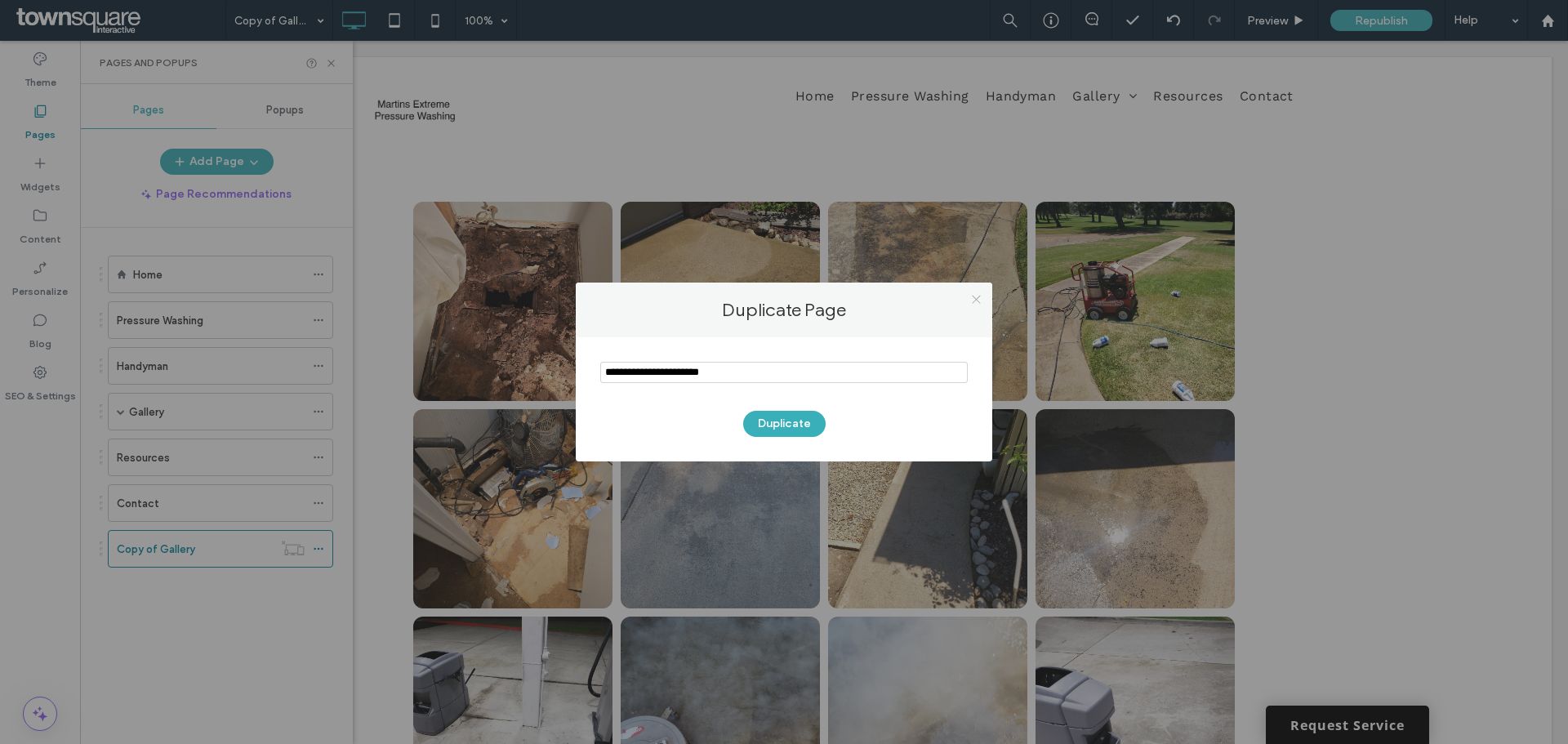 click 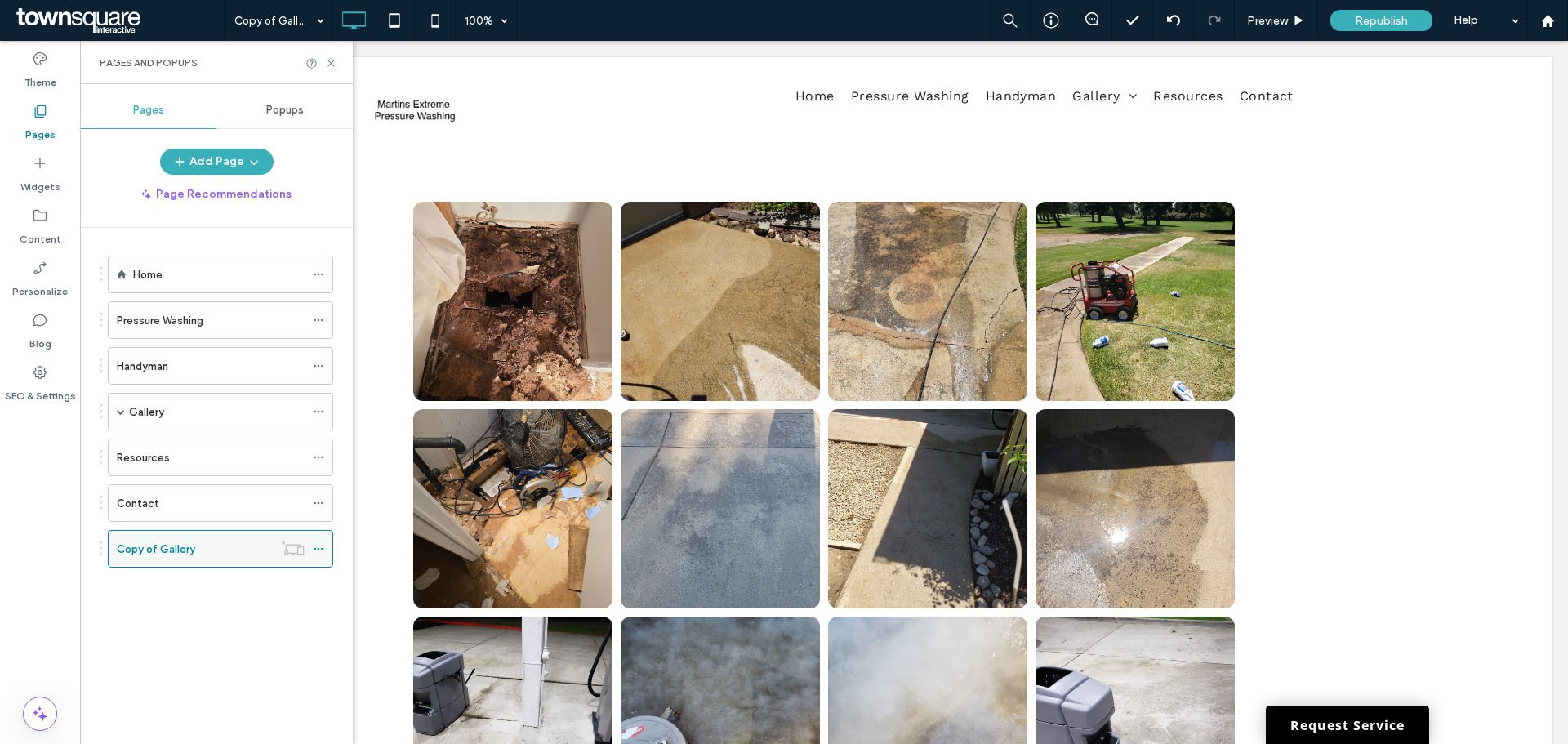 click 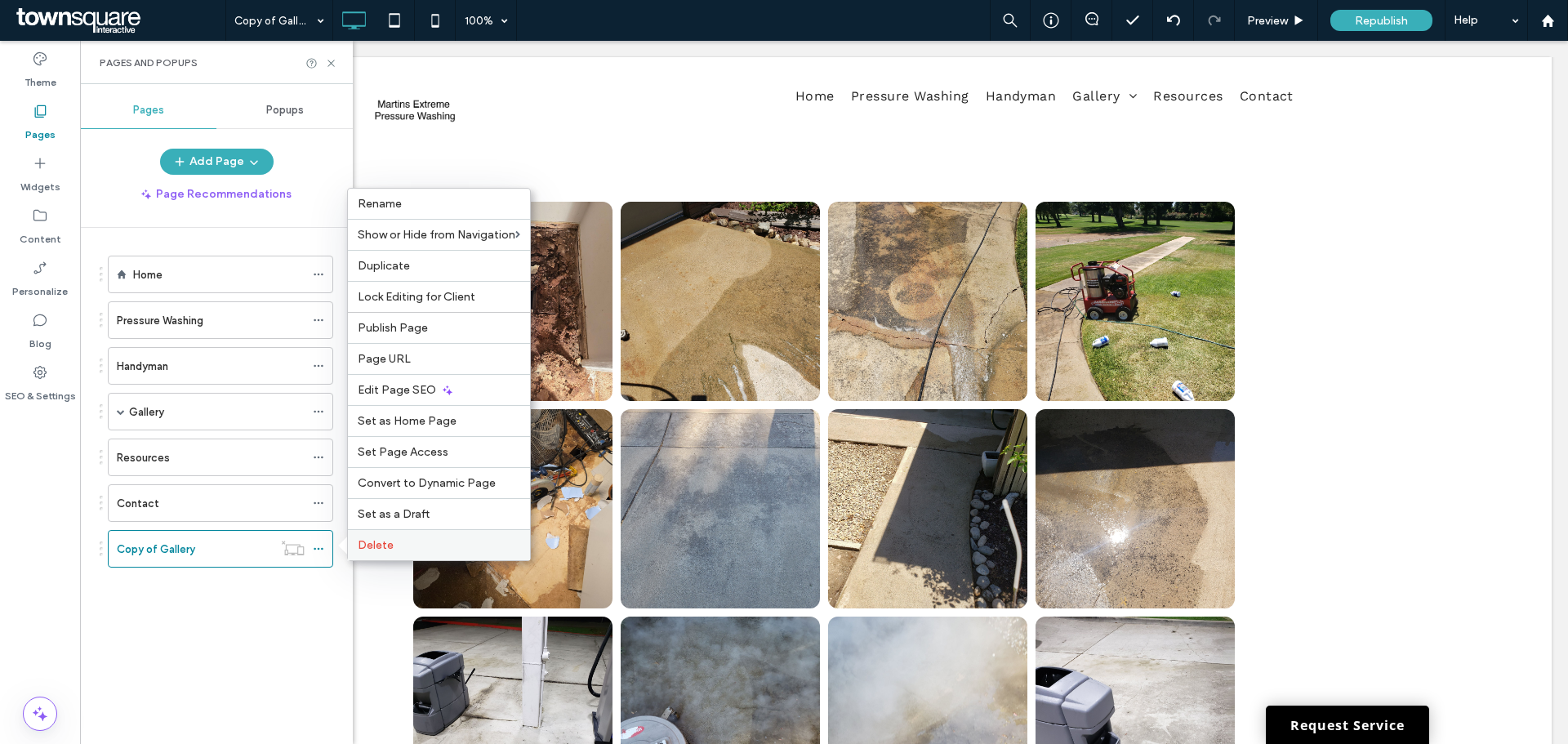 click on "Delete" at bounding box center [439, 545] 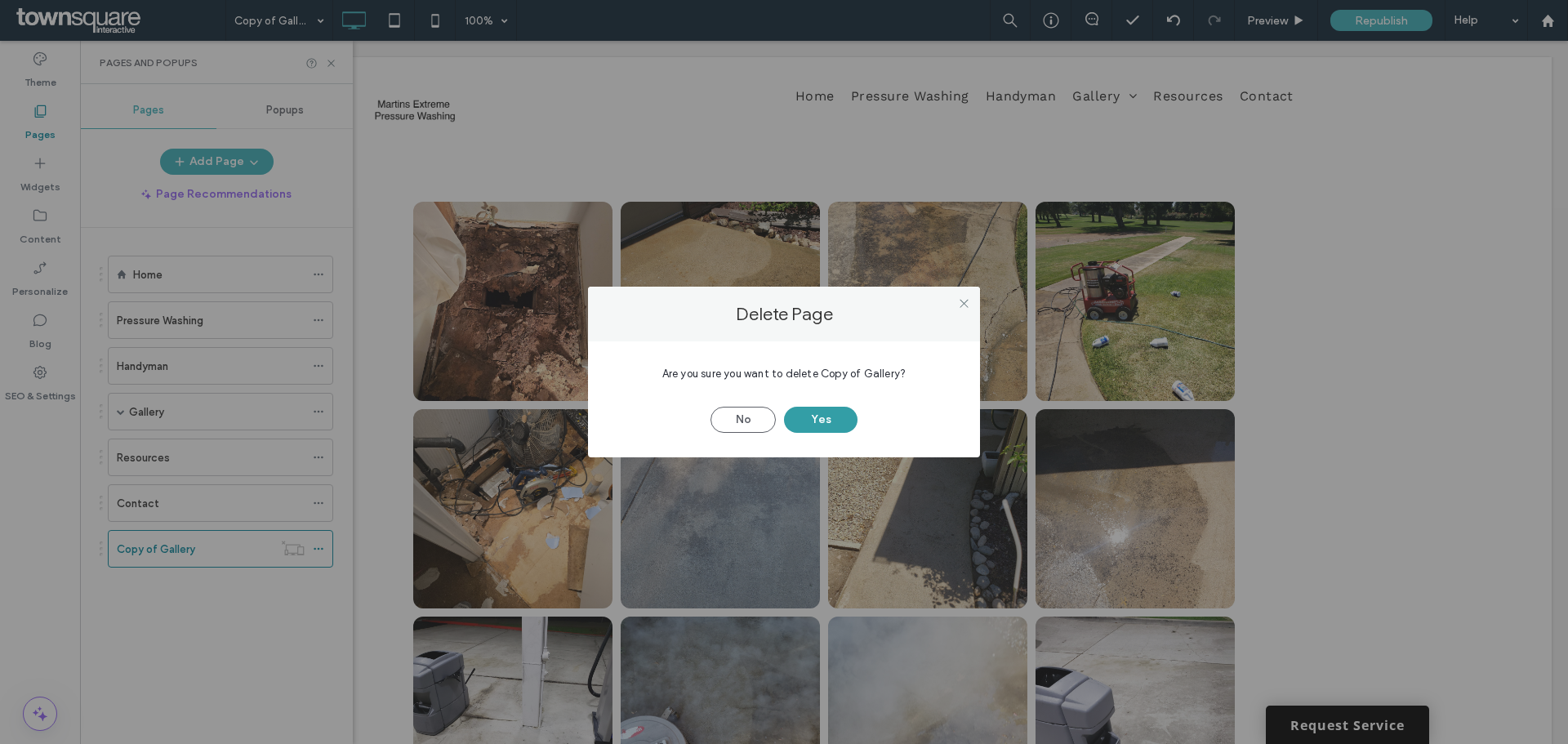 click on "Yes" at bounding box center (821, 420) 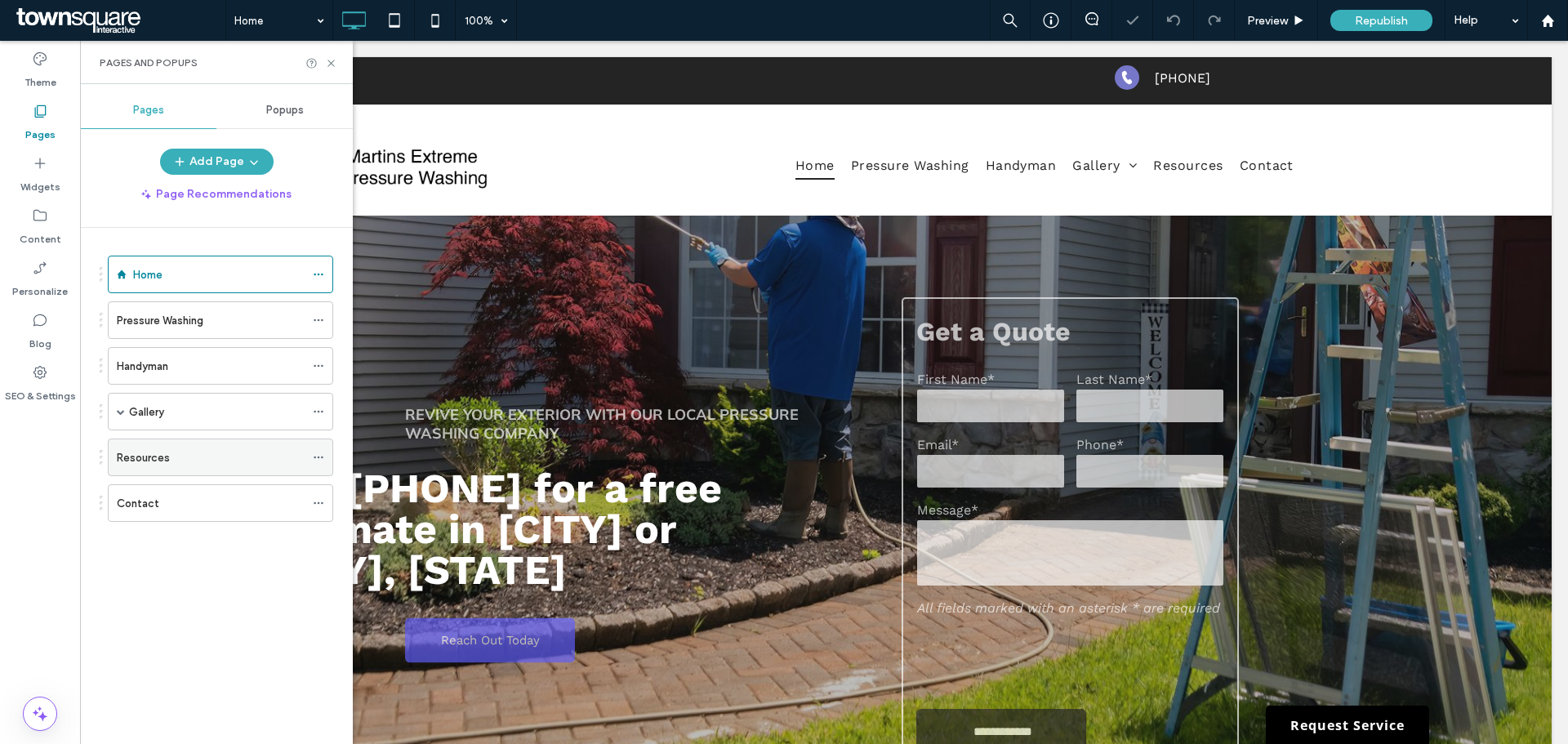 scroll, scrollTop: 0, scrollLeft: 0, axis: both 